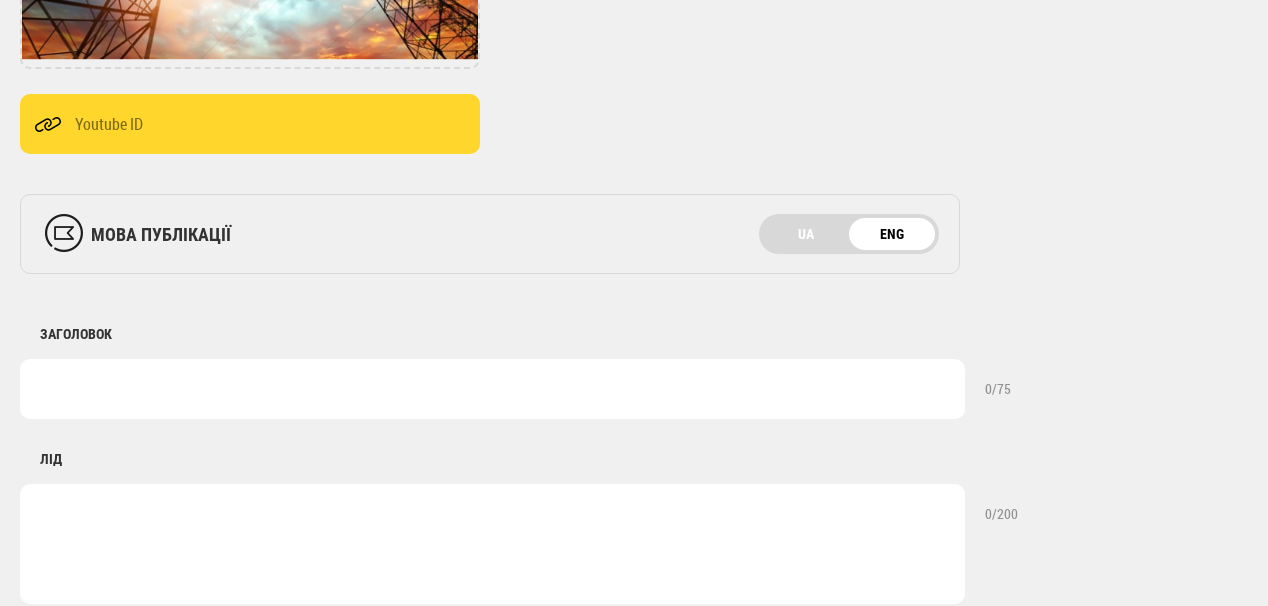 scroll, scrollTop: 0, scrollLeft: 0, axis: both 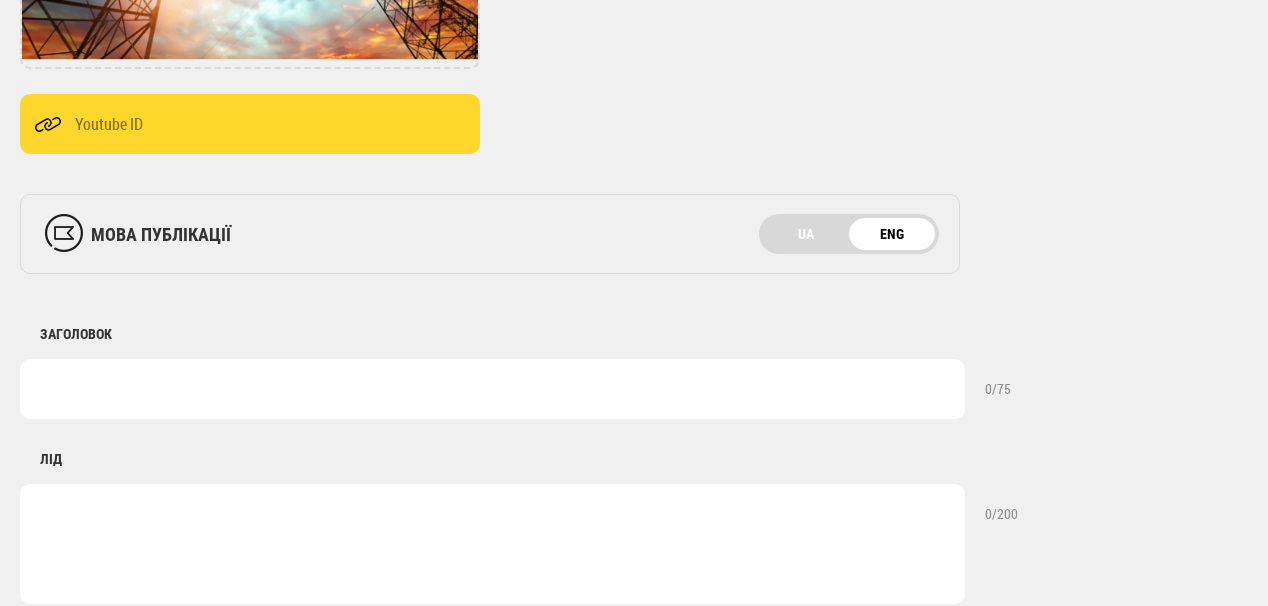 click on "ЗАГОЛОВОК 0 /75" at bounding box center (652, 346) 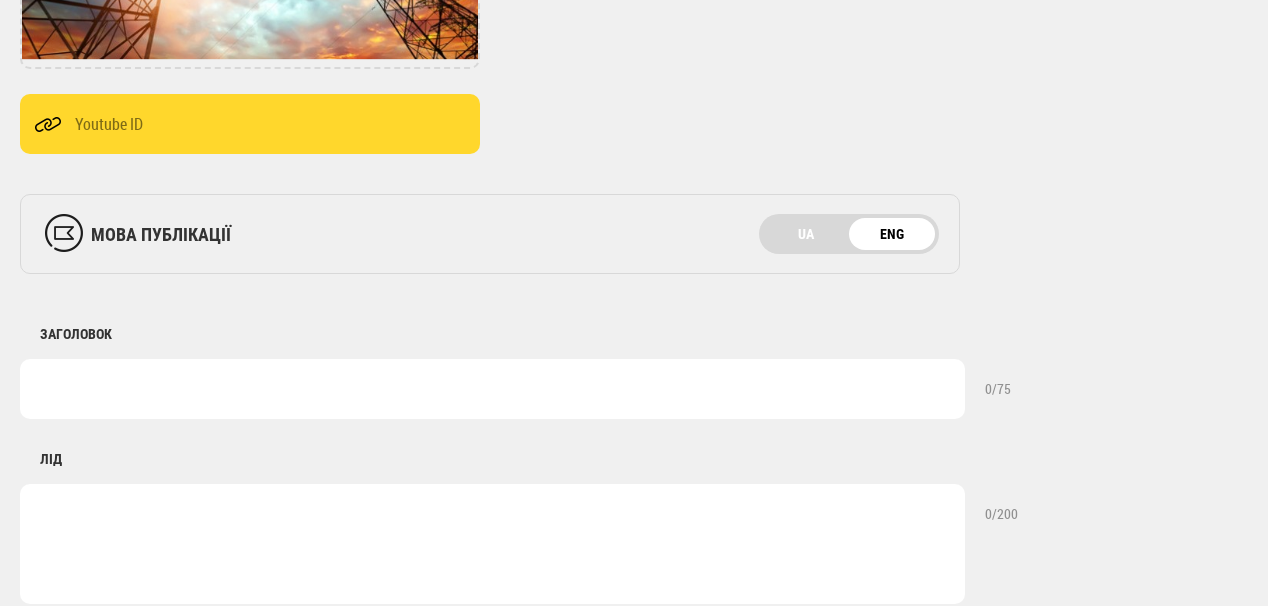 paste on "Ukrenergo records growth in electricity consumption in Ukraine on July 24" 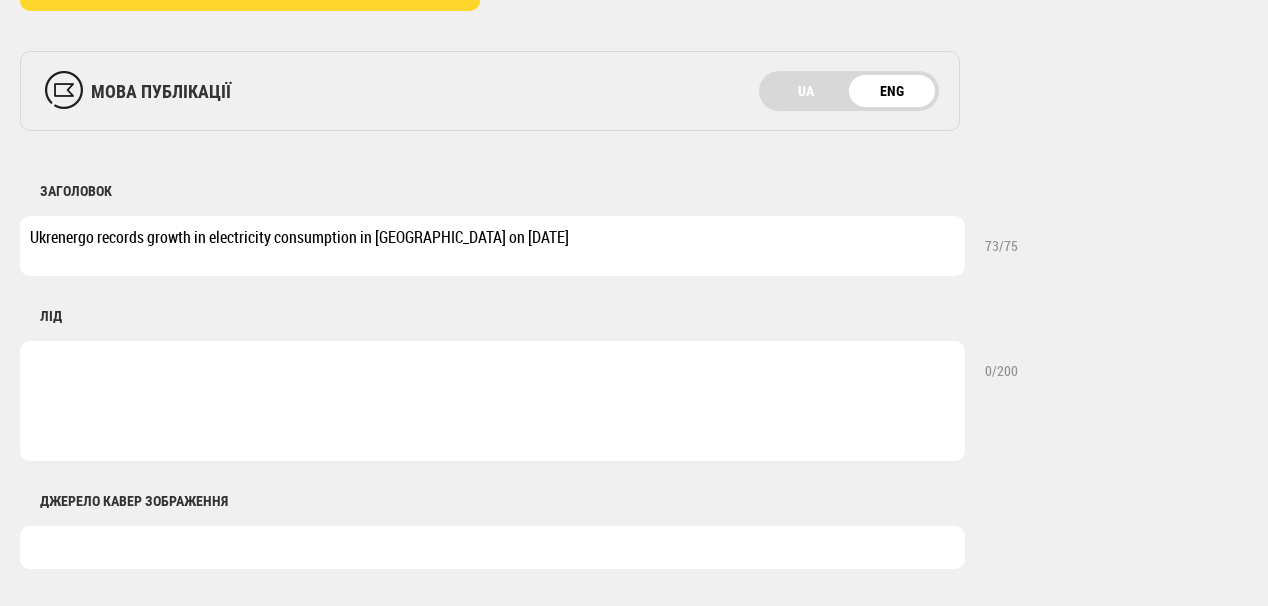 scroll, scrollTop: 720, scrollLeft: 0, axis: vertical 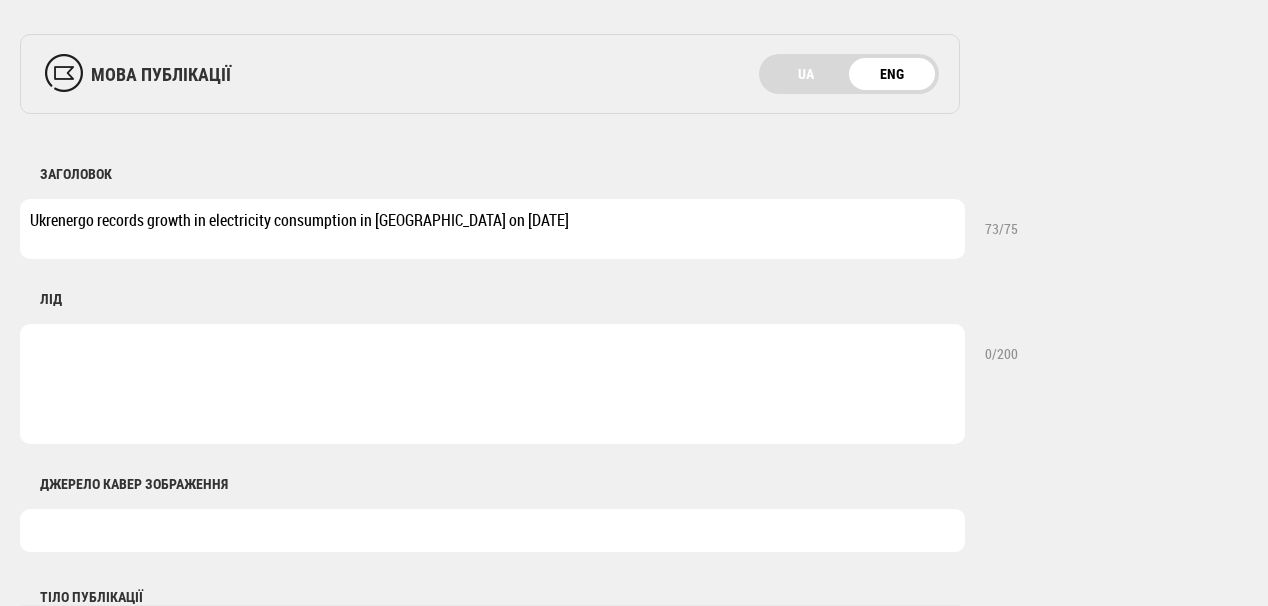 type on "Ukrenergo records growth in electricity consumption in Ukraine on July 24" 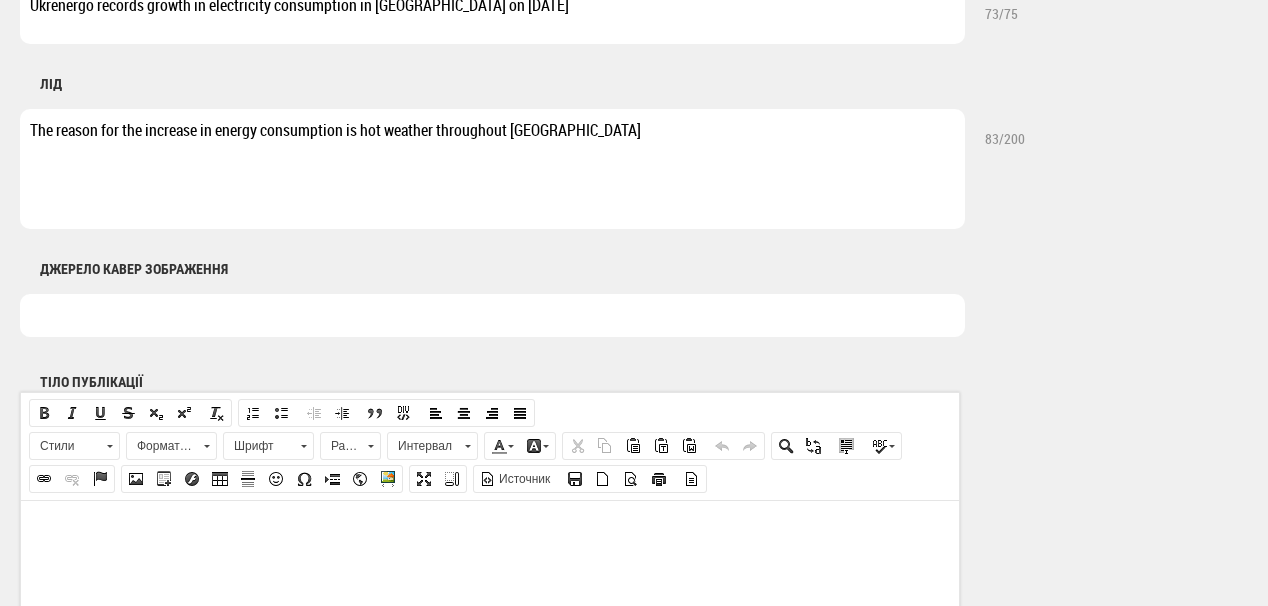 scroll, scrollTop: 1040, scrollLeft: 0, axis: vertical 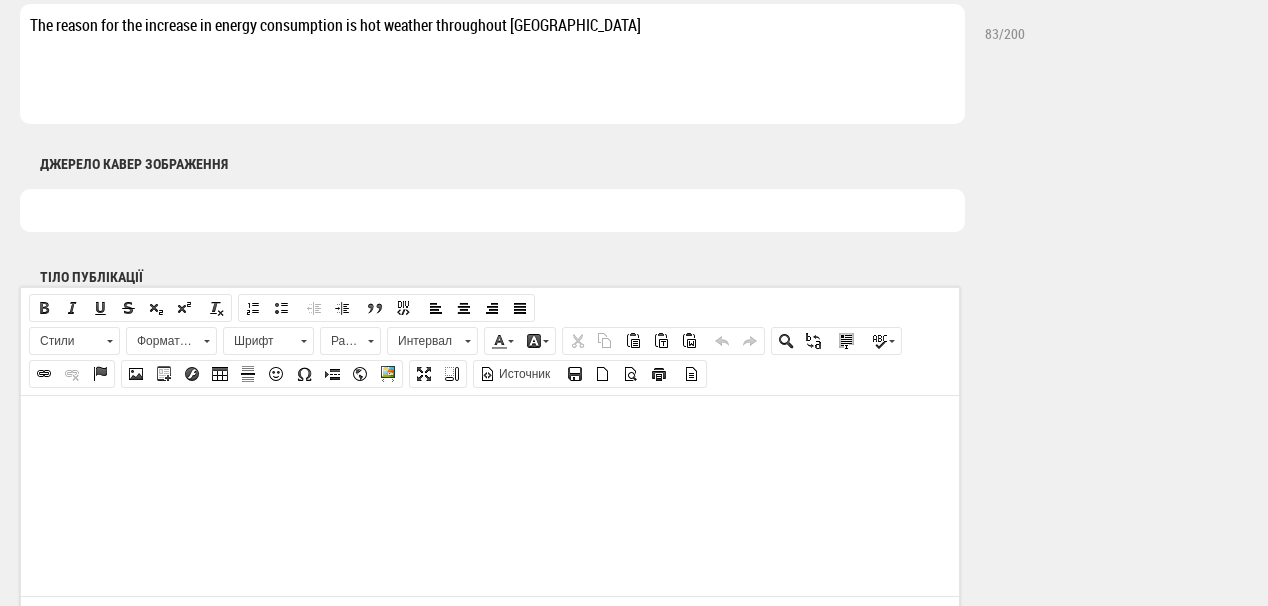 type on "The reason for the increase in energy consumption is hot weather throughout Ukraine" 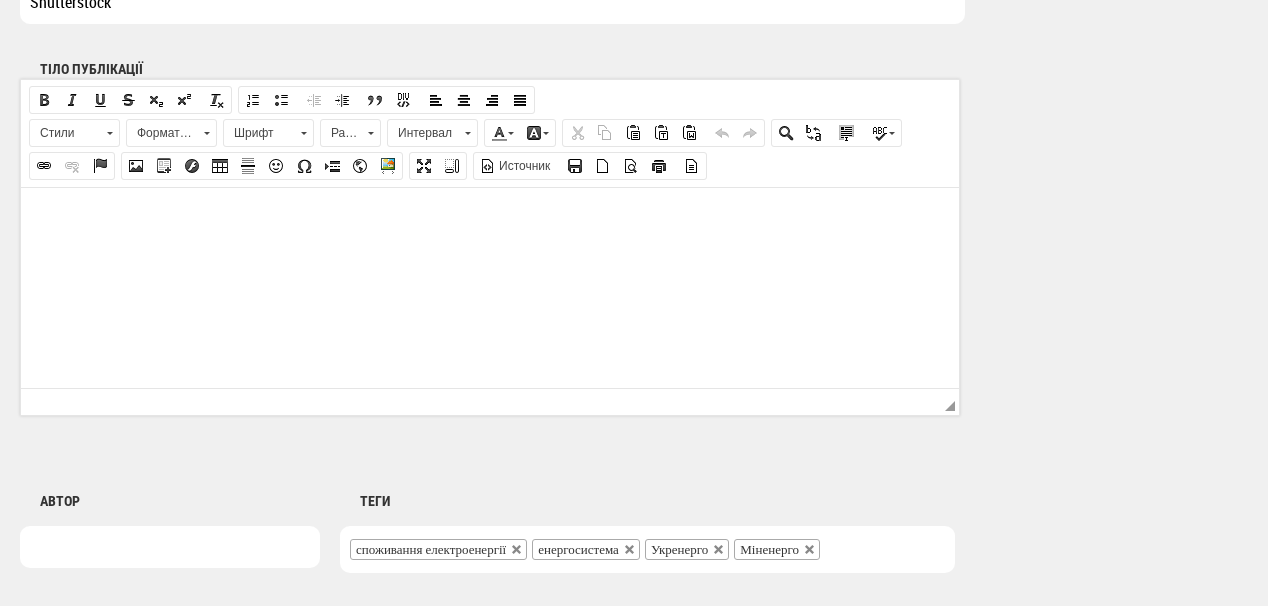 scroll, scrollTop: 1360, scrollLeft: 0, axis: vertical 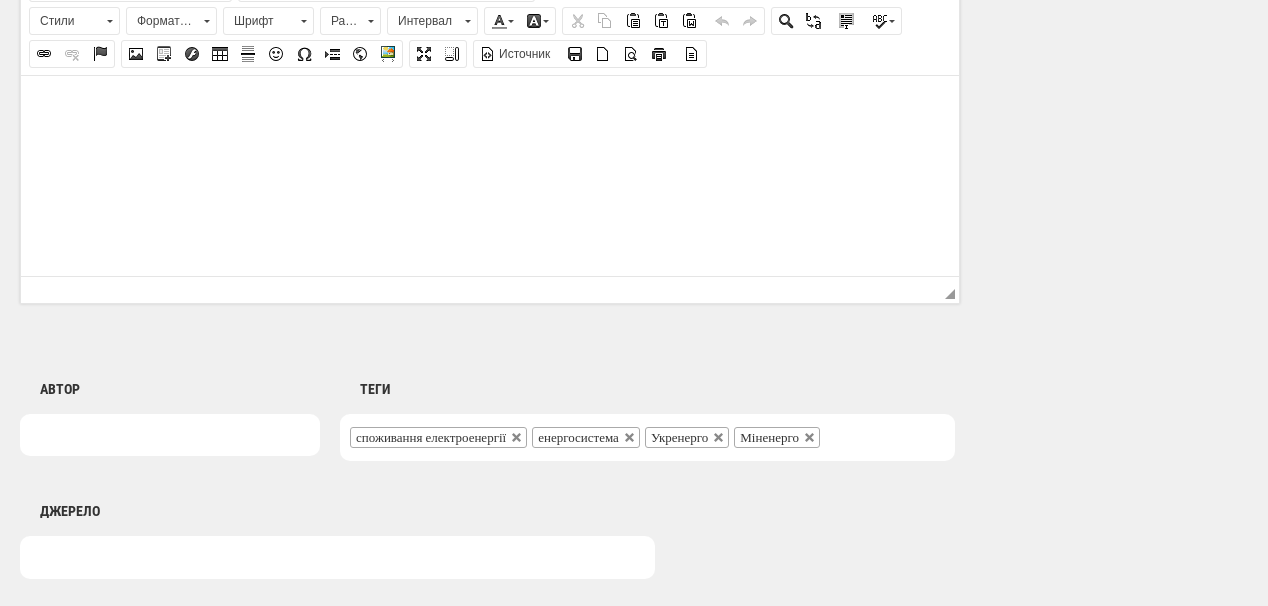 type on "Shutterstock" 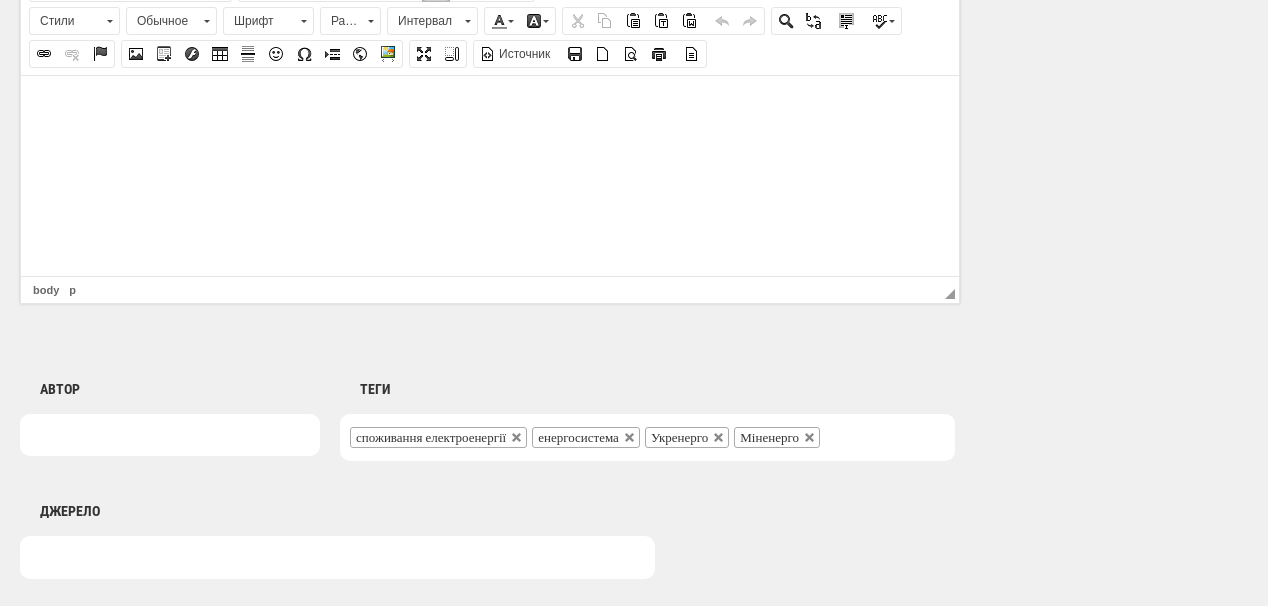 click at bounding box center [490, 105] 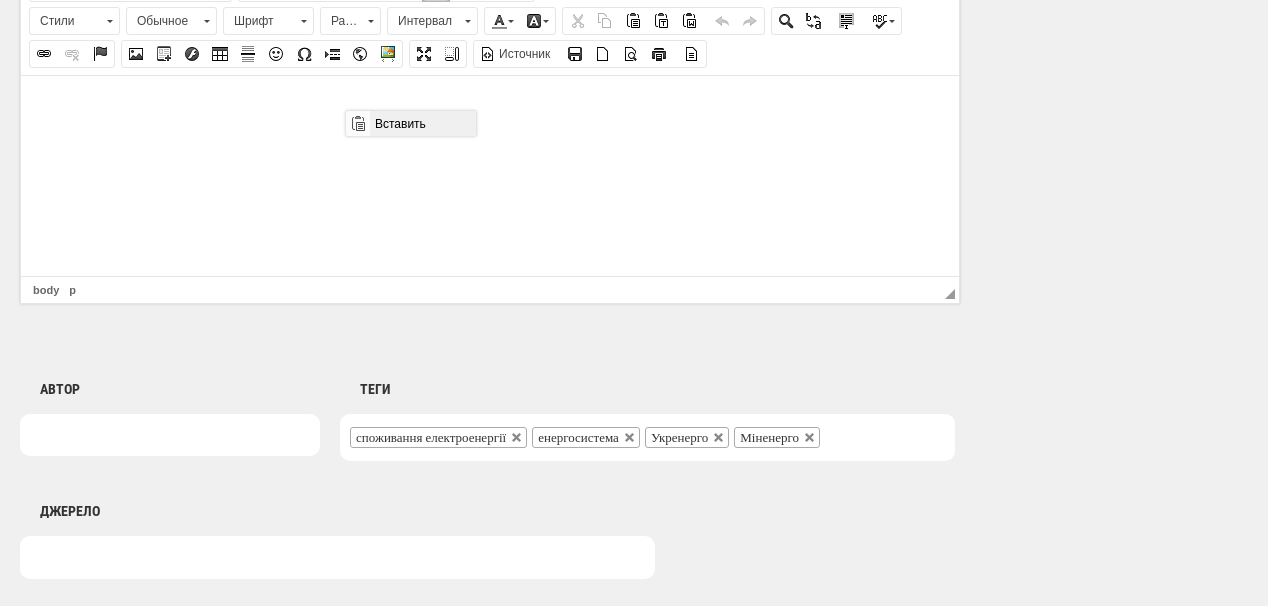 scroll, scrollTop: 0, scrollLeft: 0, axis: both 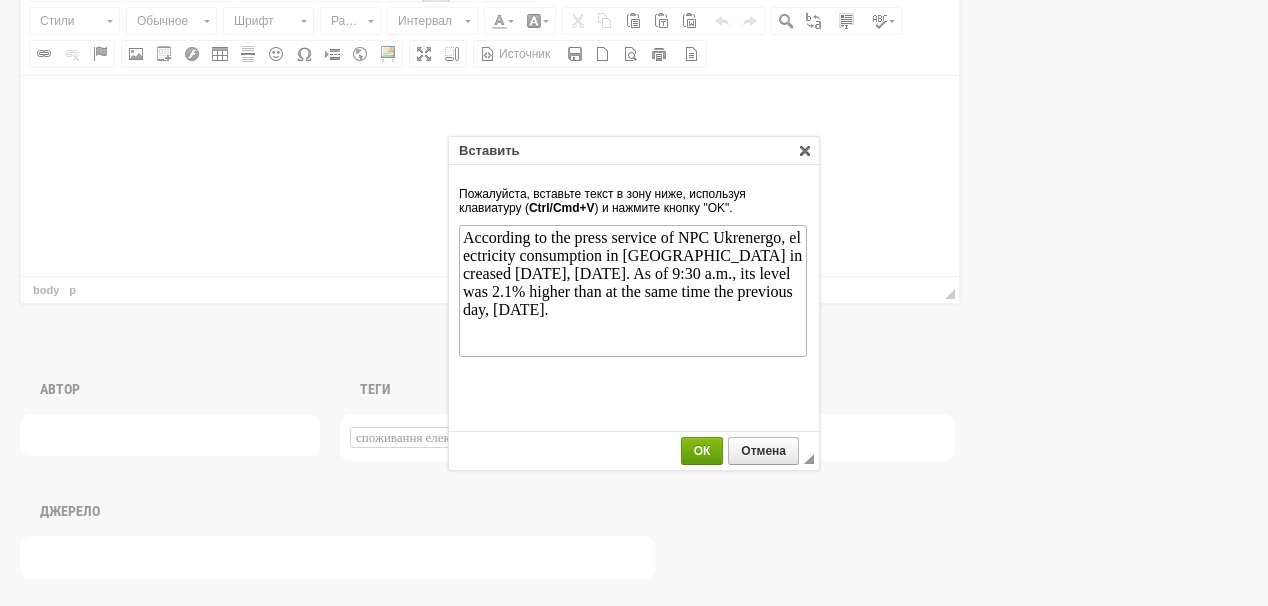 click on "ОК" at bounding box center (702, 451) 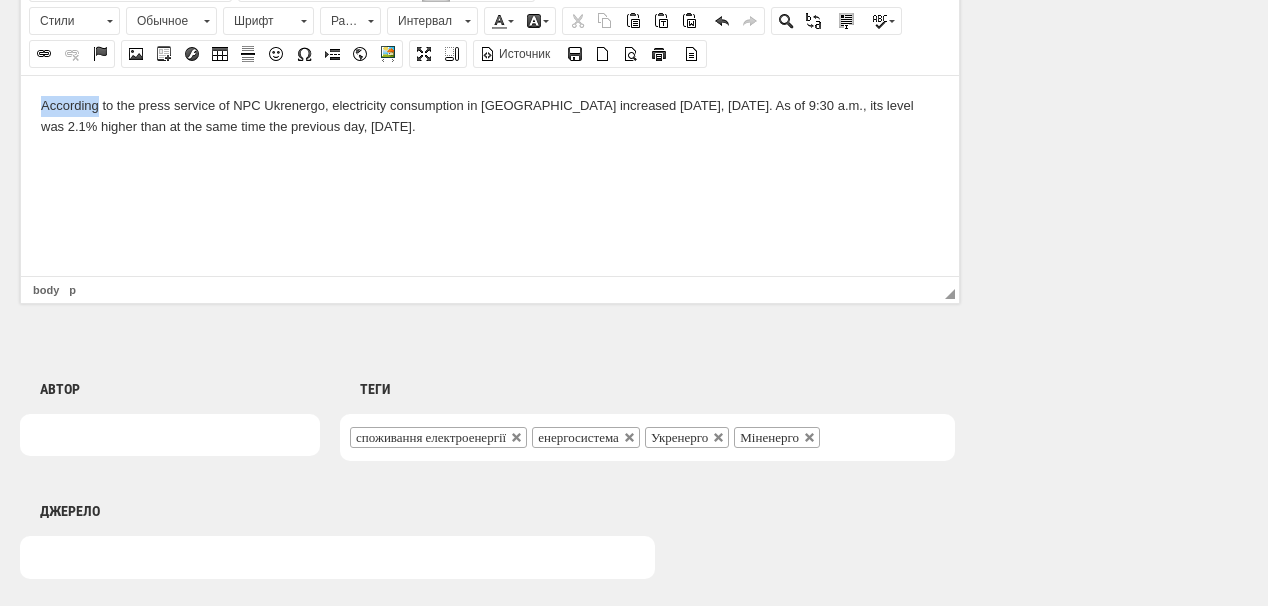 drag, startPoint x: 35, startPoint y: 101, endPoint x: 52, endPoint y: 91, distance: 19.723083 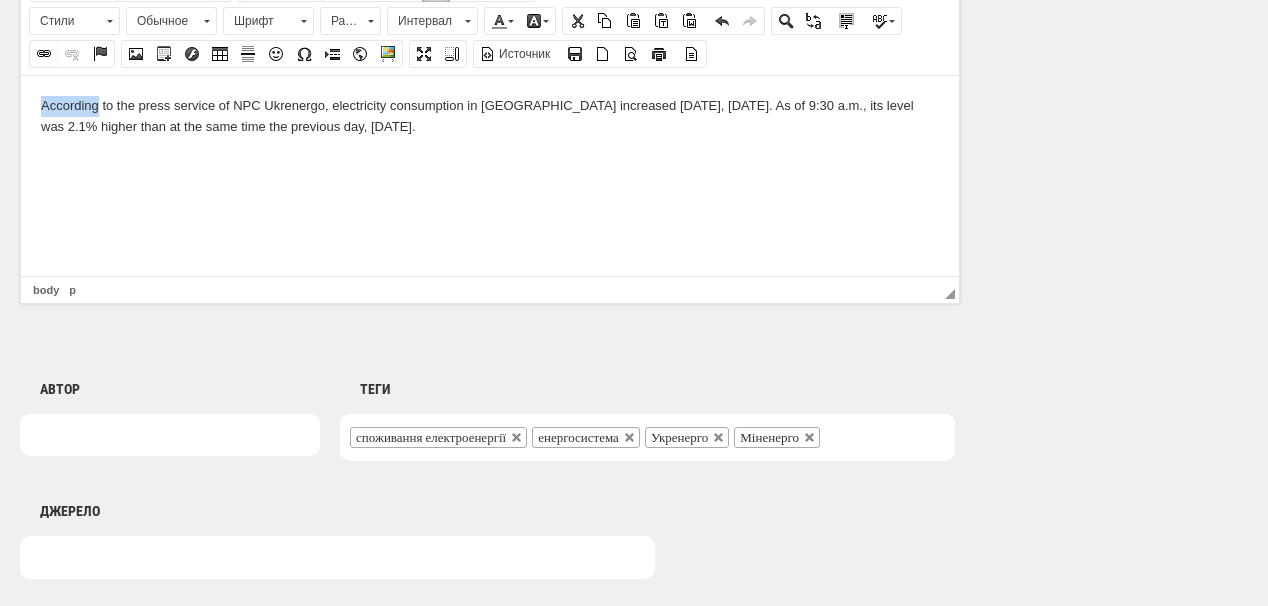 click at bounding box center [44, 54] 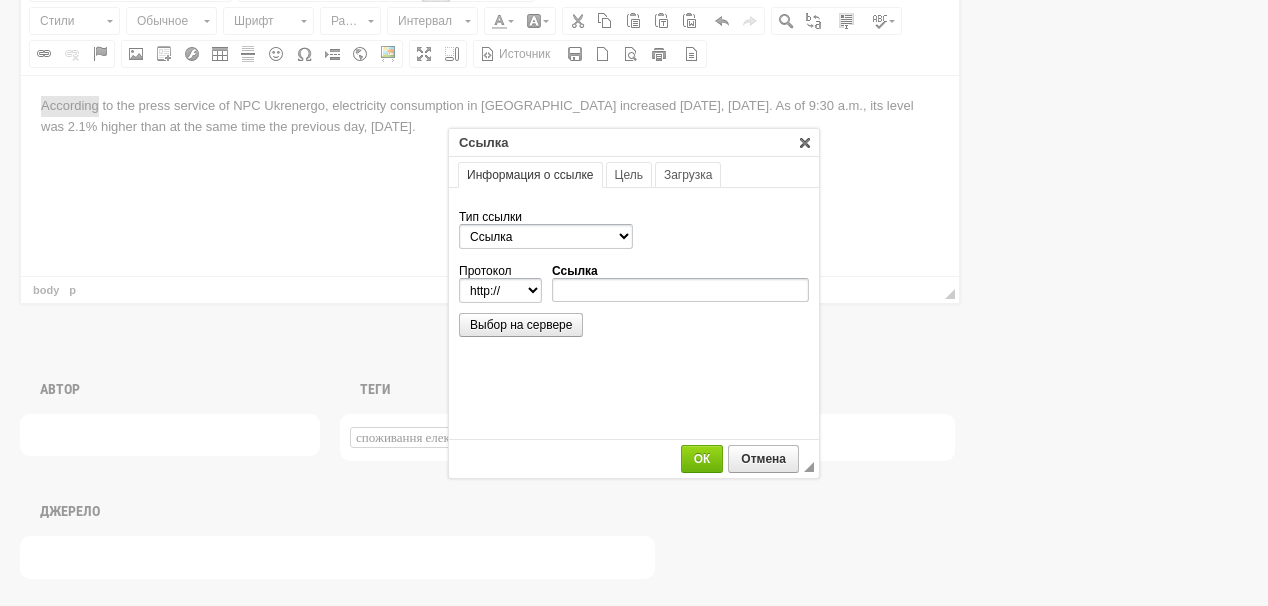 scroll, scrollTop: 0, scrollLeft: 0, axis: both 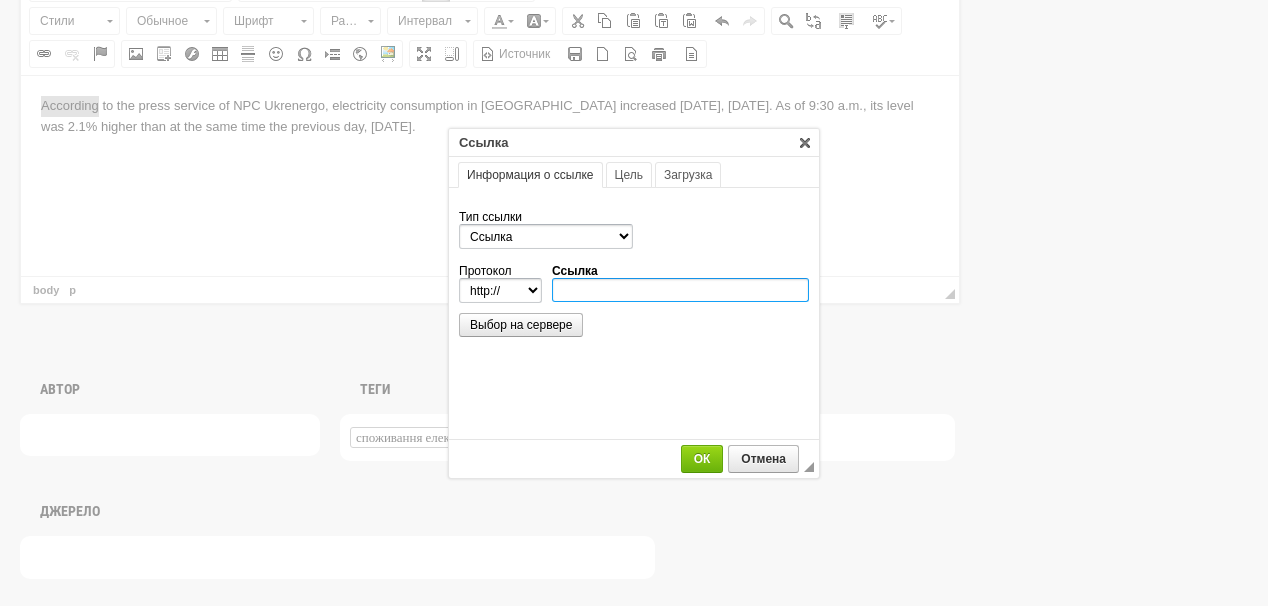 click on "Ссылка" at bounding box center [680, 290] 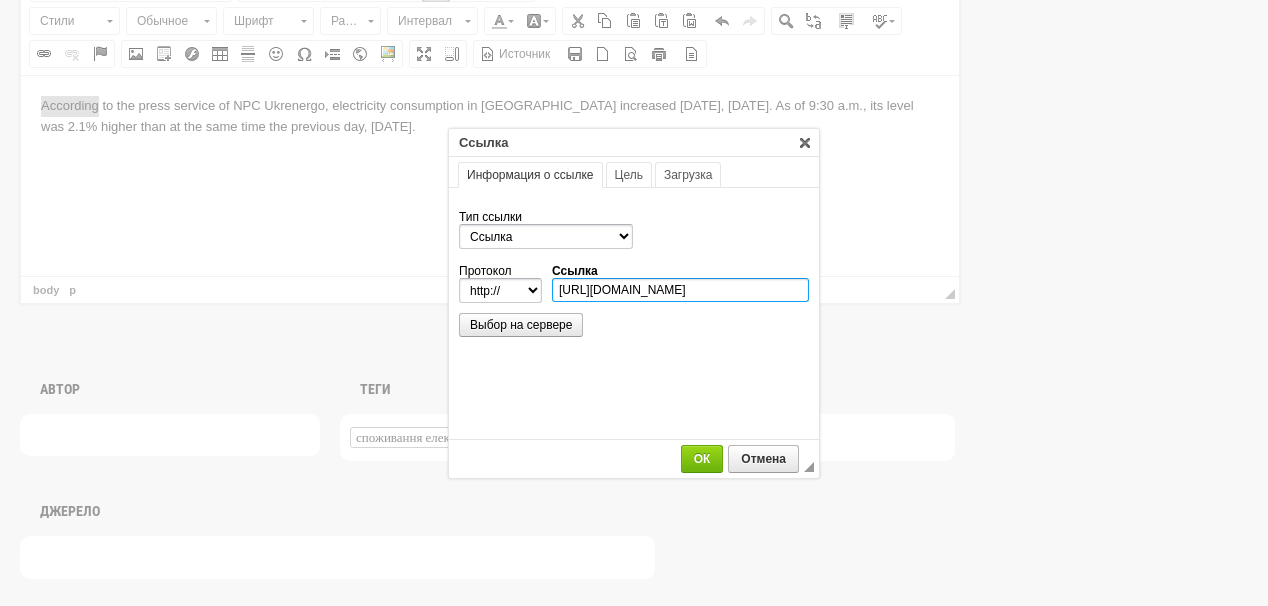 scroll, scrollTop: 0, scrollLeft: 649, axis: horizontal 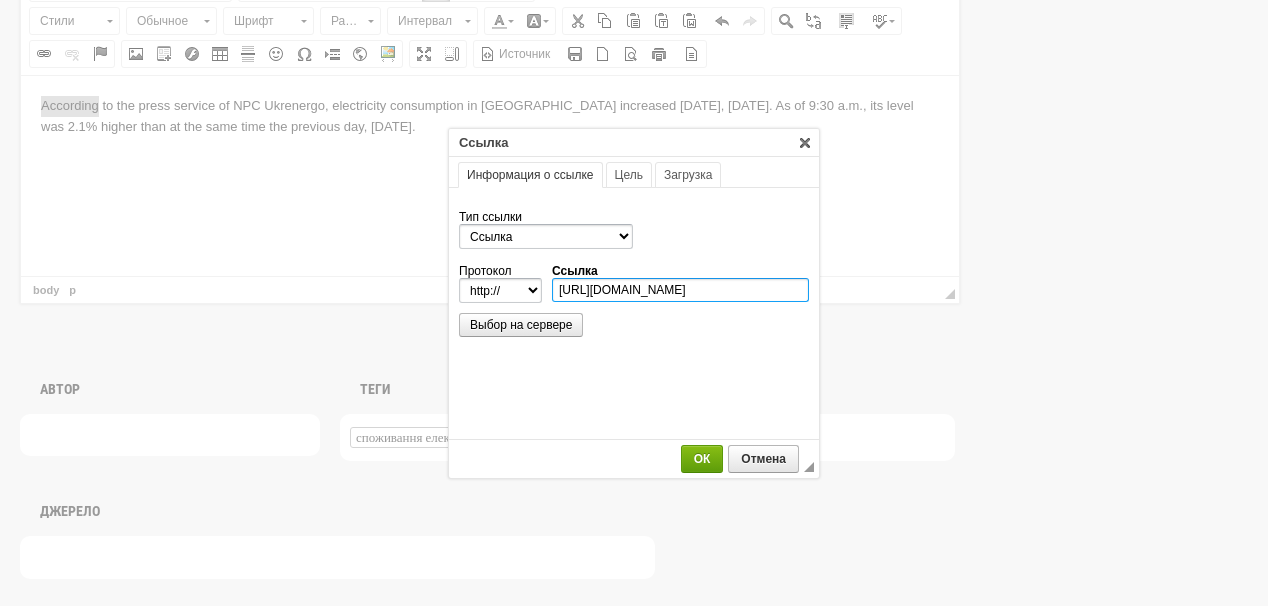 type on "https://www.facebook.com/npcukrenergo/posts/pfbid06yaaMDbS3UYHBBBpH7jd2G9R4iLqtY5MJ4zMtJUdJ2RsvDtENBmTkxCaMag3mXmTl?rdid=VE3bB1tHVkRlzVte#" 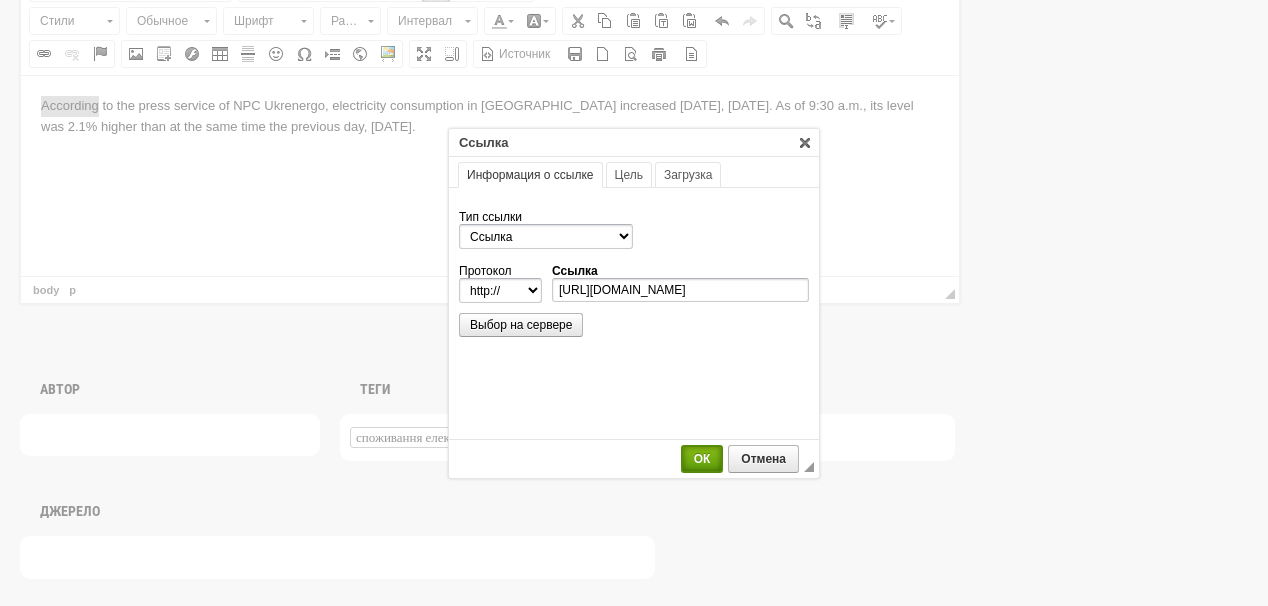 select on "https://" 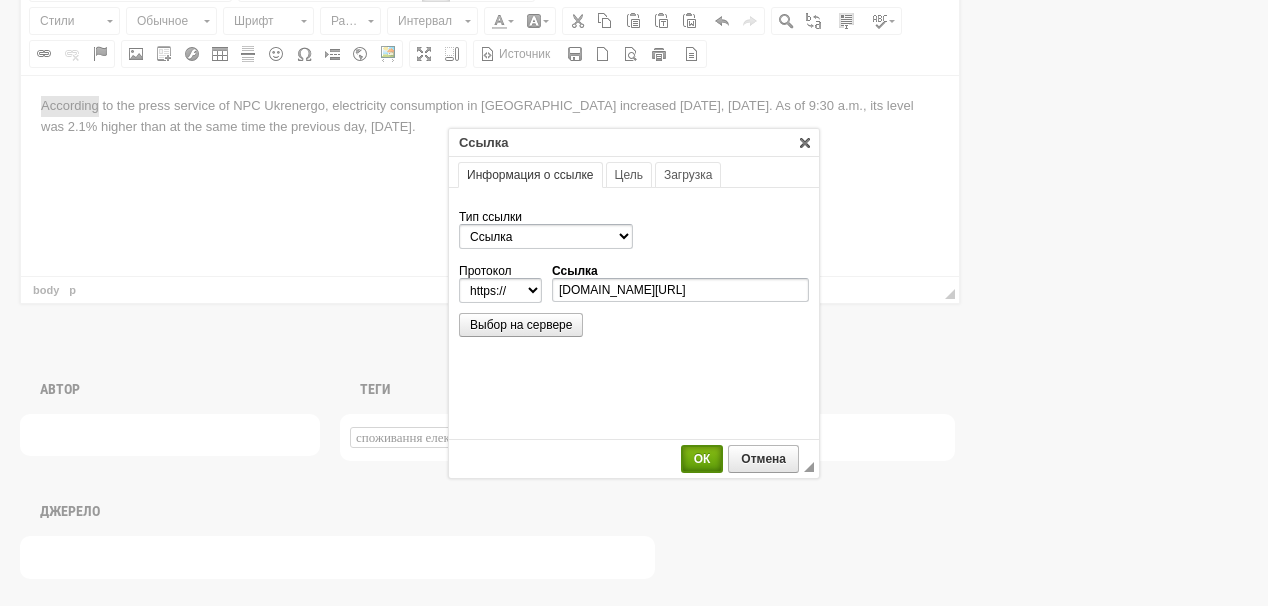 scroll, scrollTop: 0, scrollLeft: 0, axis: both 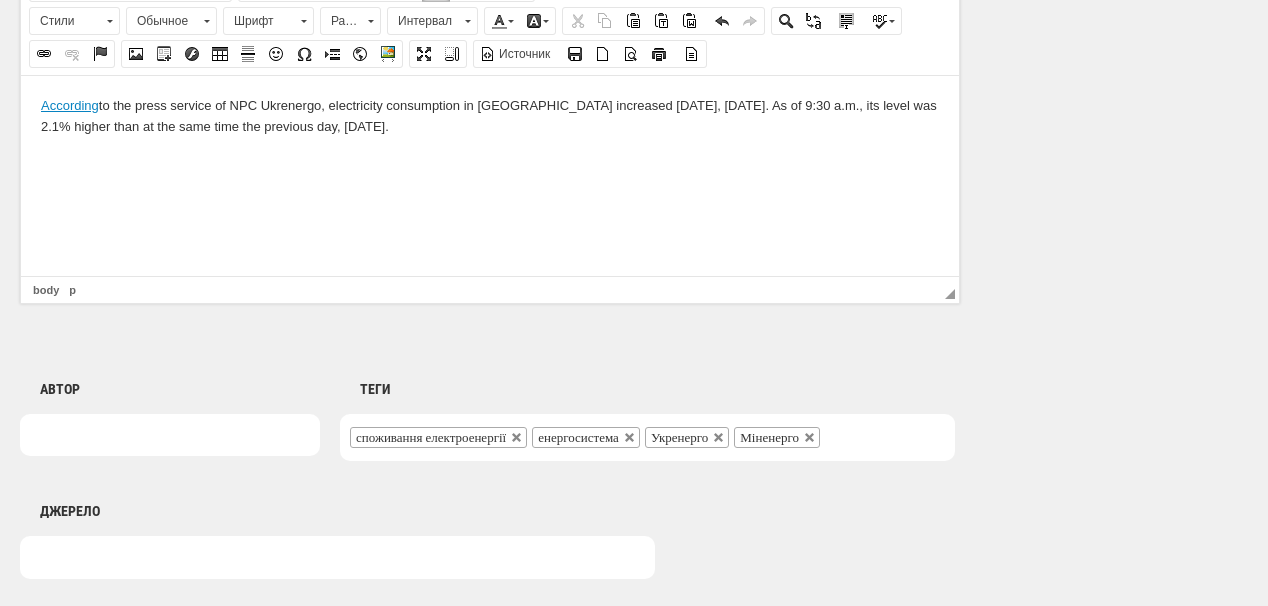 click on "According  to the press service of NPC Ukrenergo, electricity consumption in Ukraine increased today, Thursday, July 24. As of 9:30 a.m., its level was 2.1% higher than at the same time the previous day, on Wednesday." at bounding box center (490, 116) 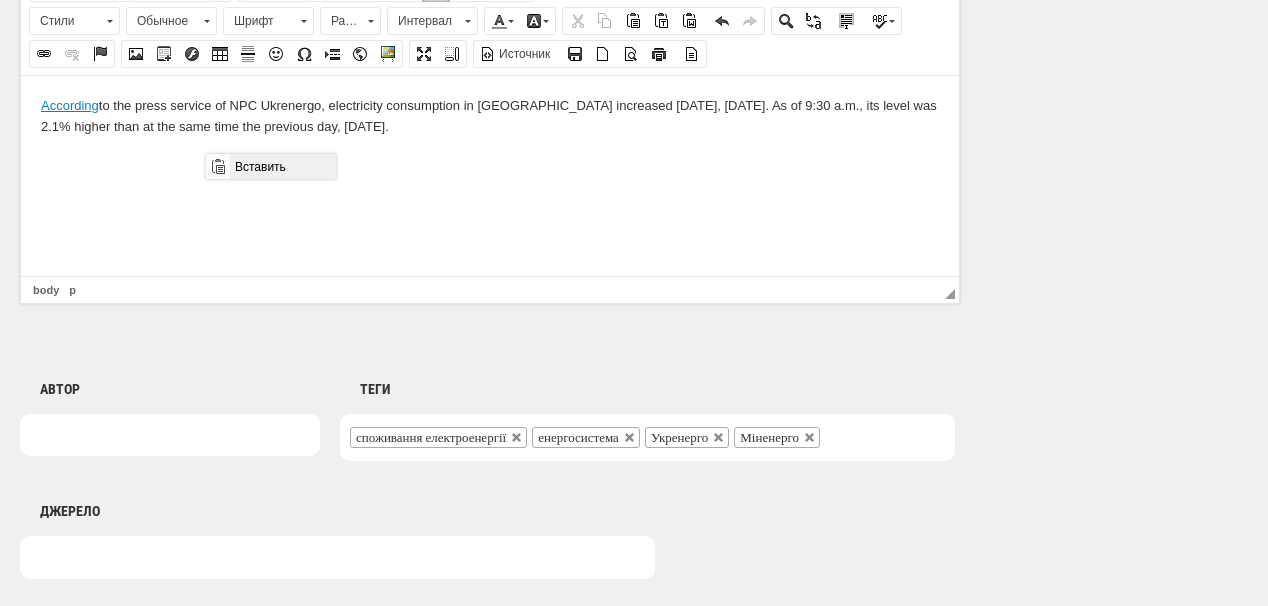 click on "Вставить" at bounding box center (282, 166) 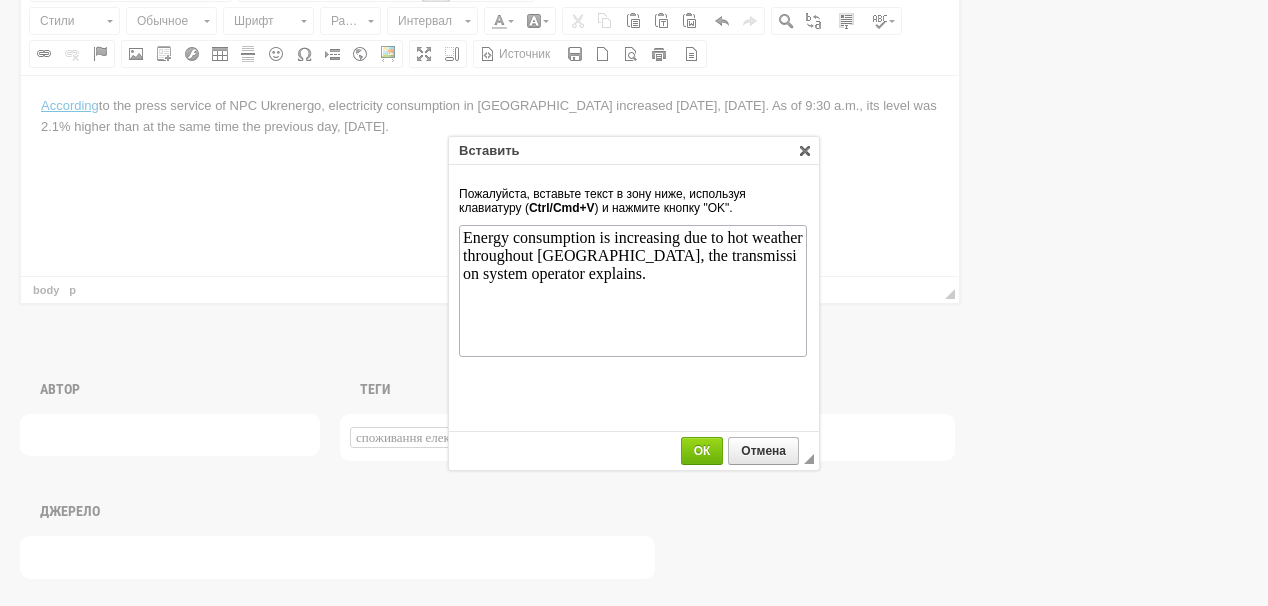 scroll, scrollTop: 0, scrollLeft: 0, axis: both 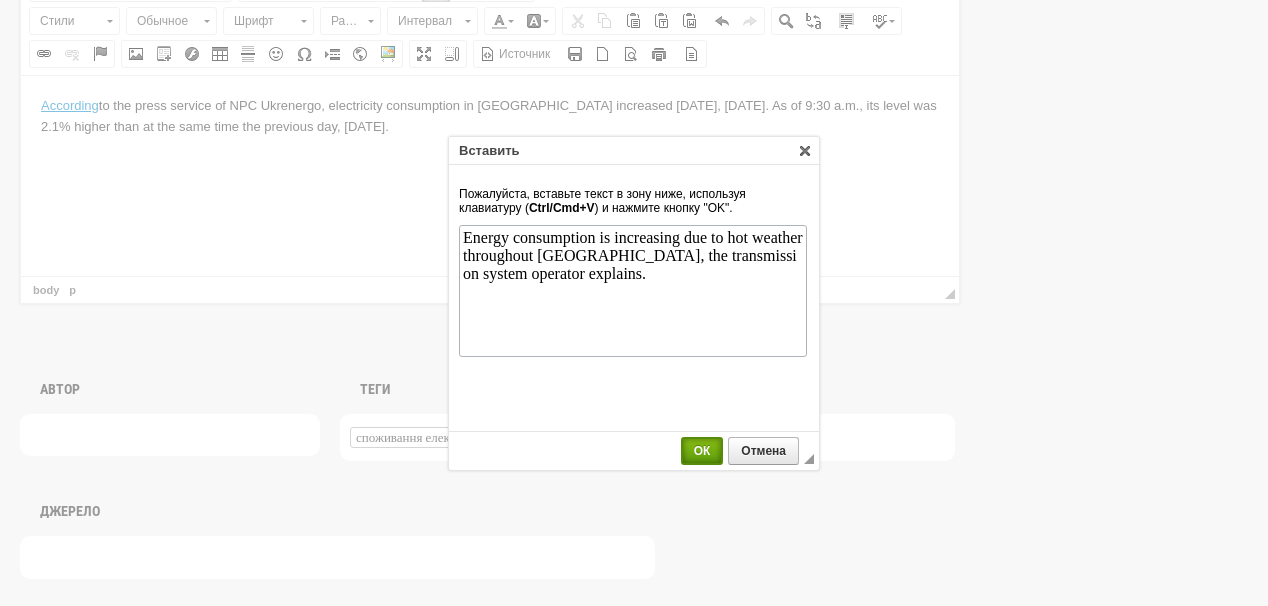 click on "ОК" at bounding box center (702, 451) 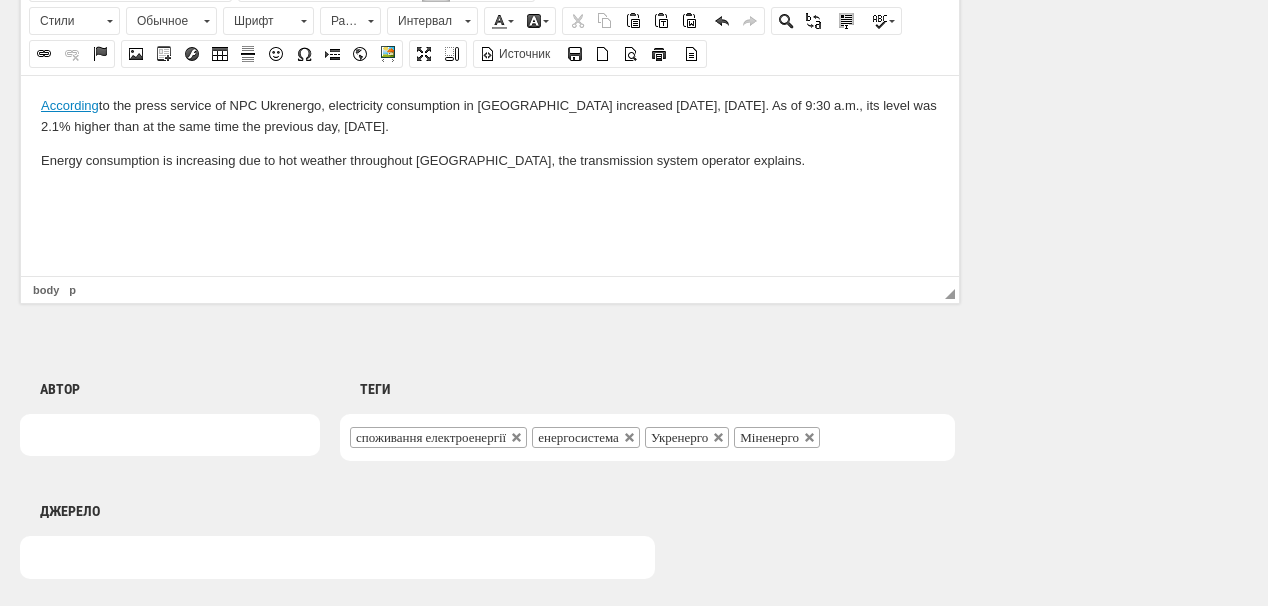 click at bounding box center (490, 193) 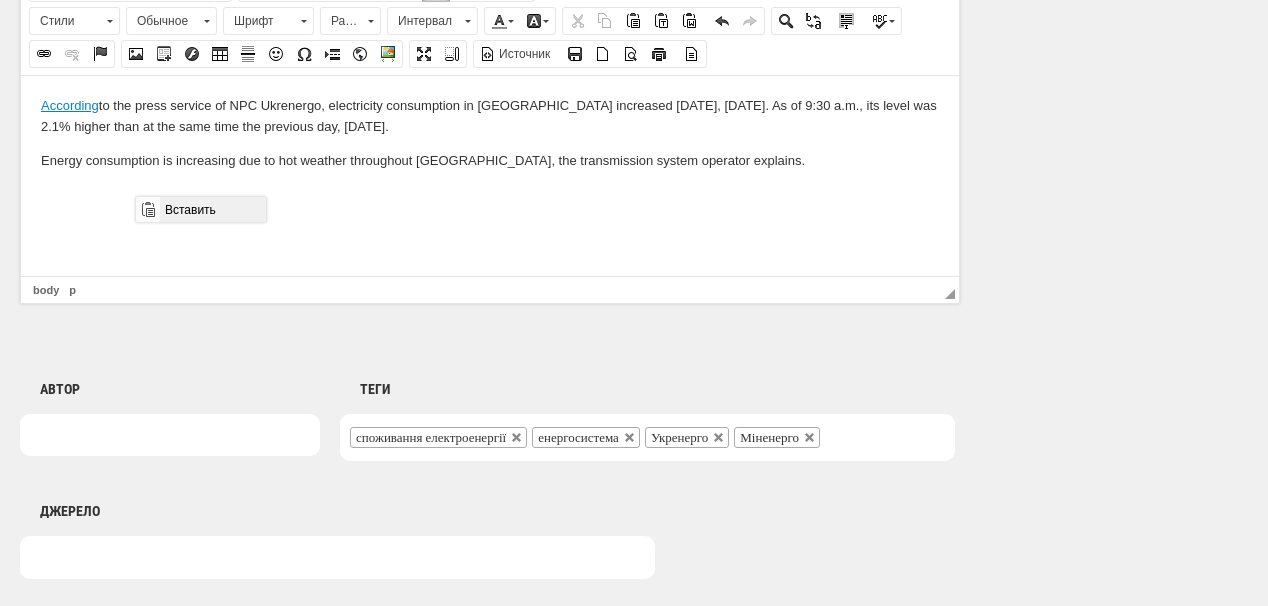 click on "Вставить" at bounding box center (212, 209) 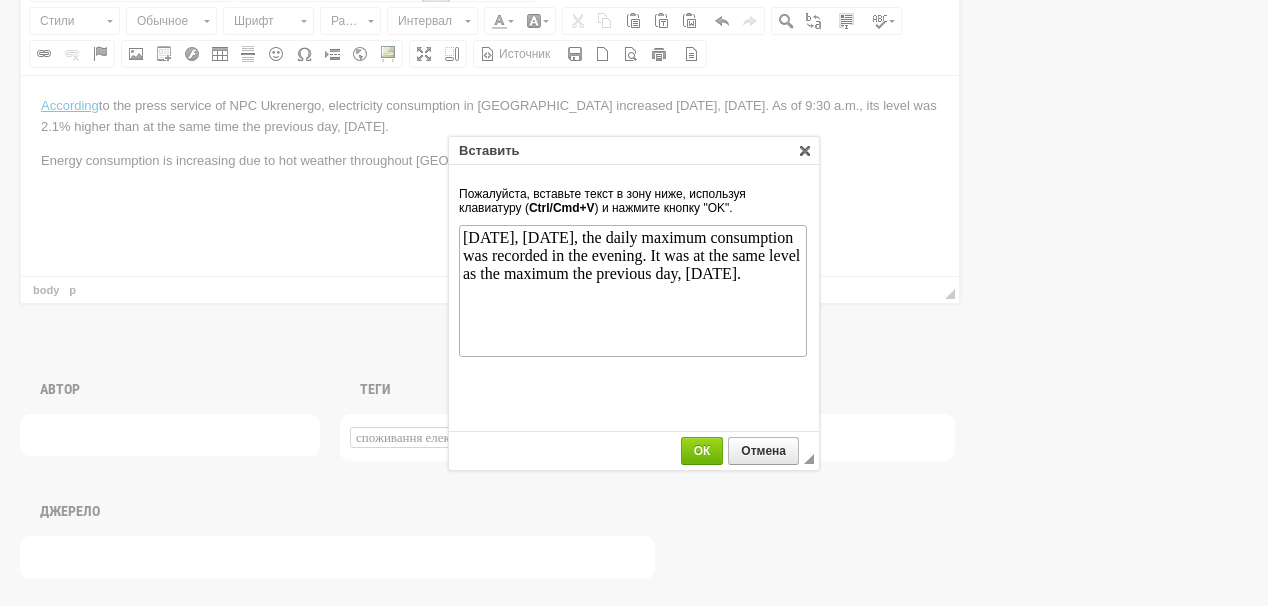scroll, scrollTop: 0, scrollLeft: 0, axis: both 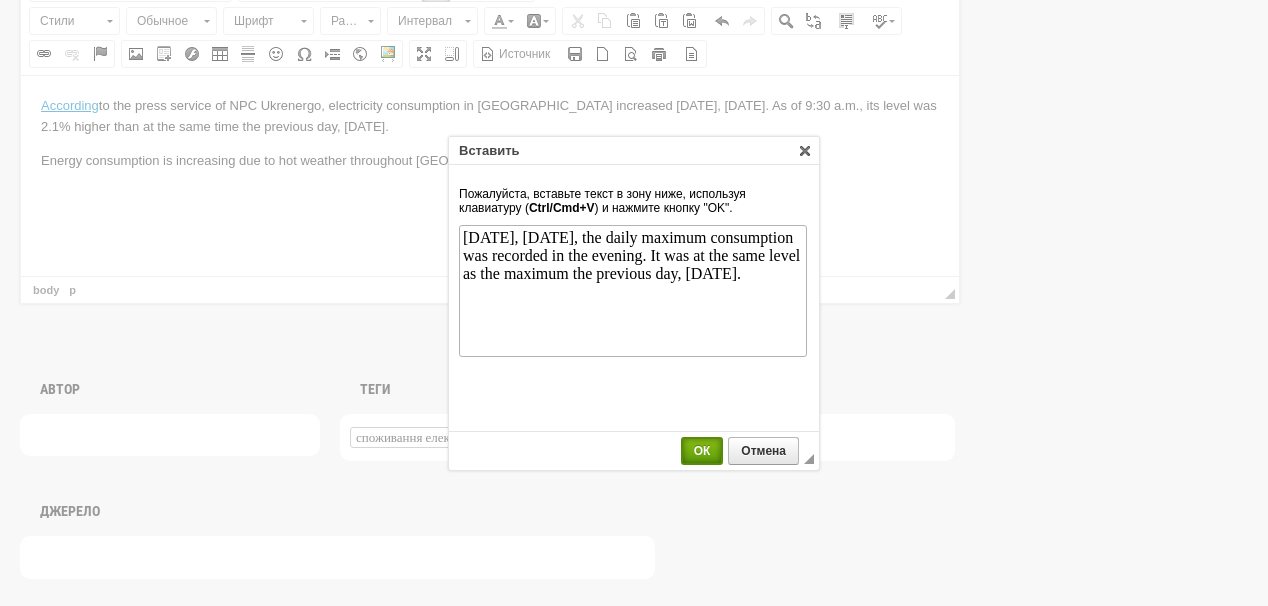 click on "ОК" at bounding box center (702, 451) 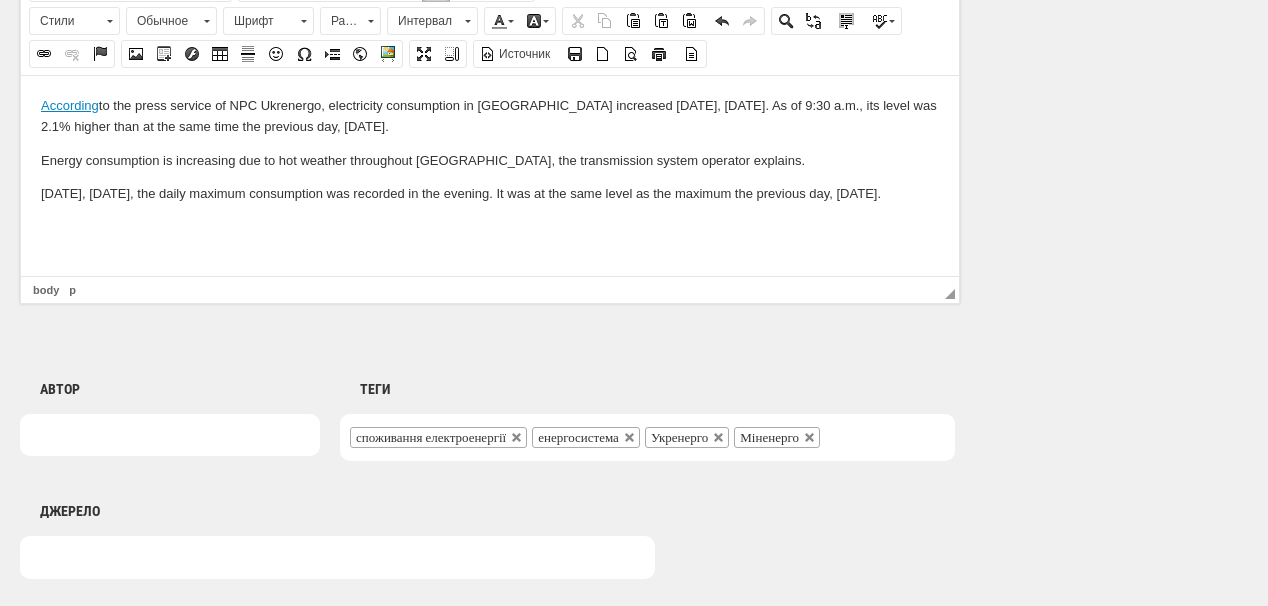 click at bounding box center [490, 227] 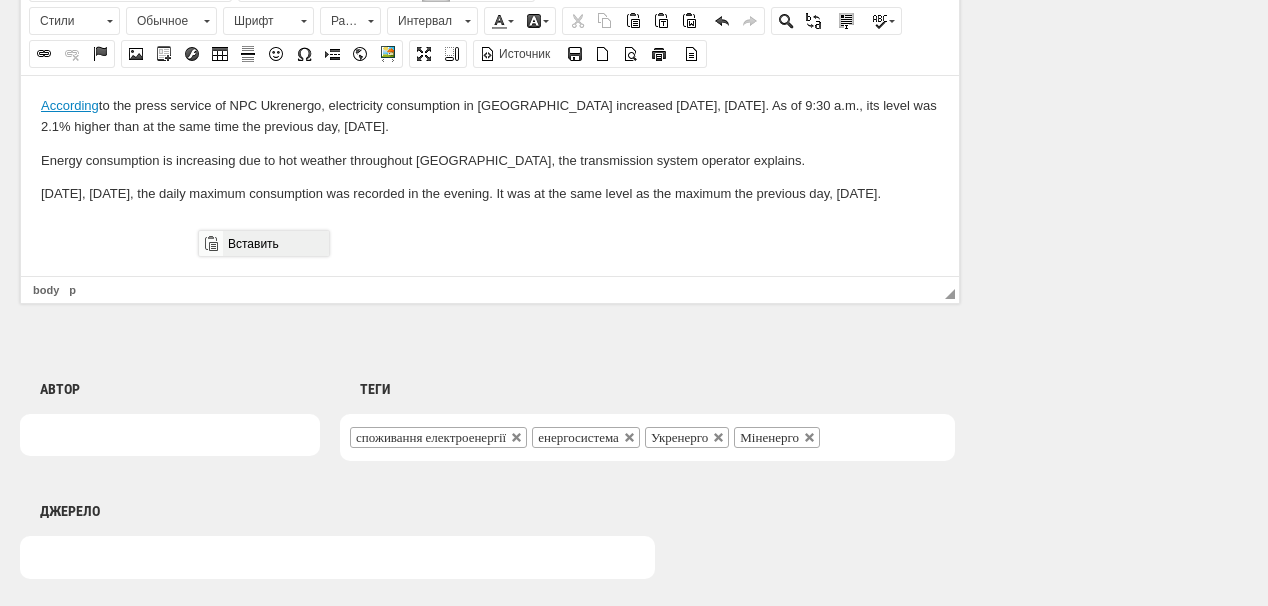 click on "Вставить" at bounding box center [275, 243] 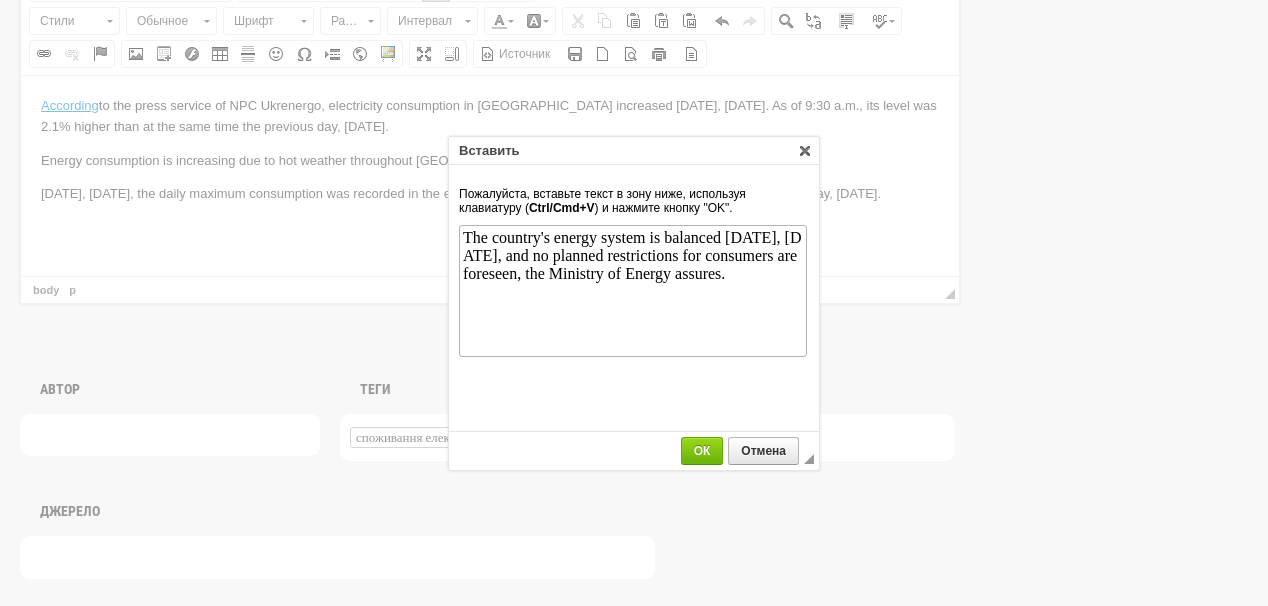 scroll, scrollTop: 0, scrollLeft: 0, axis: both 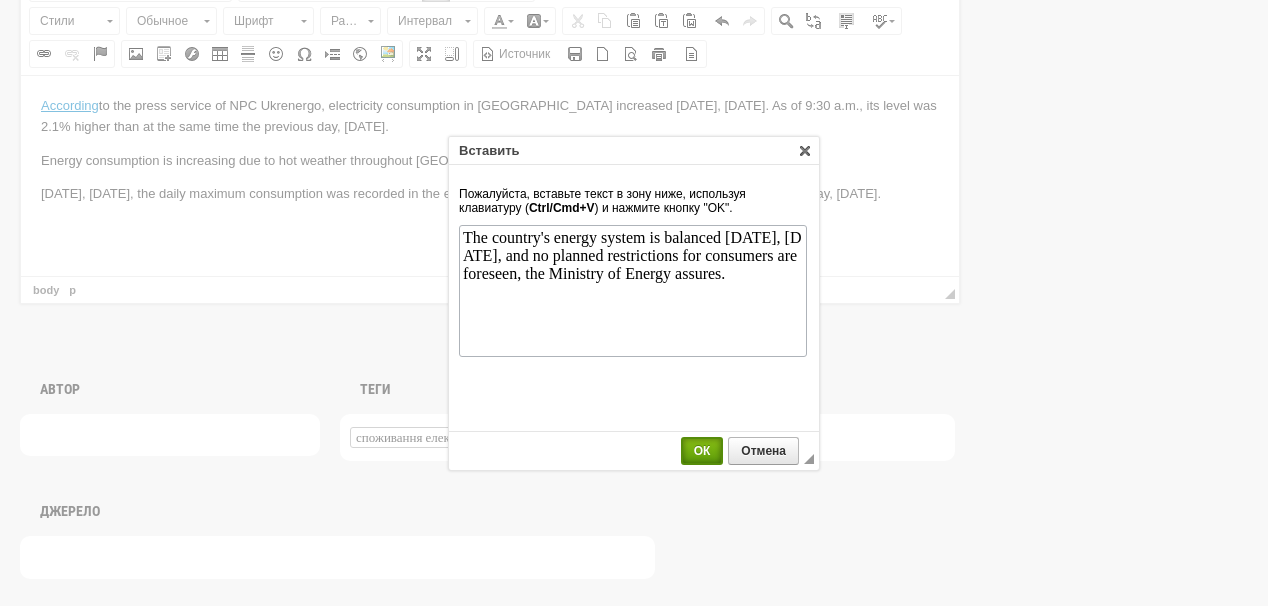 click on "ОК" at bounding box center [702, 451] 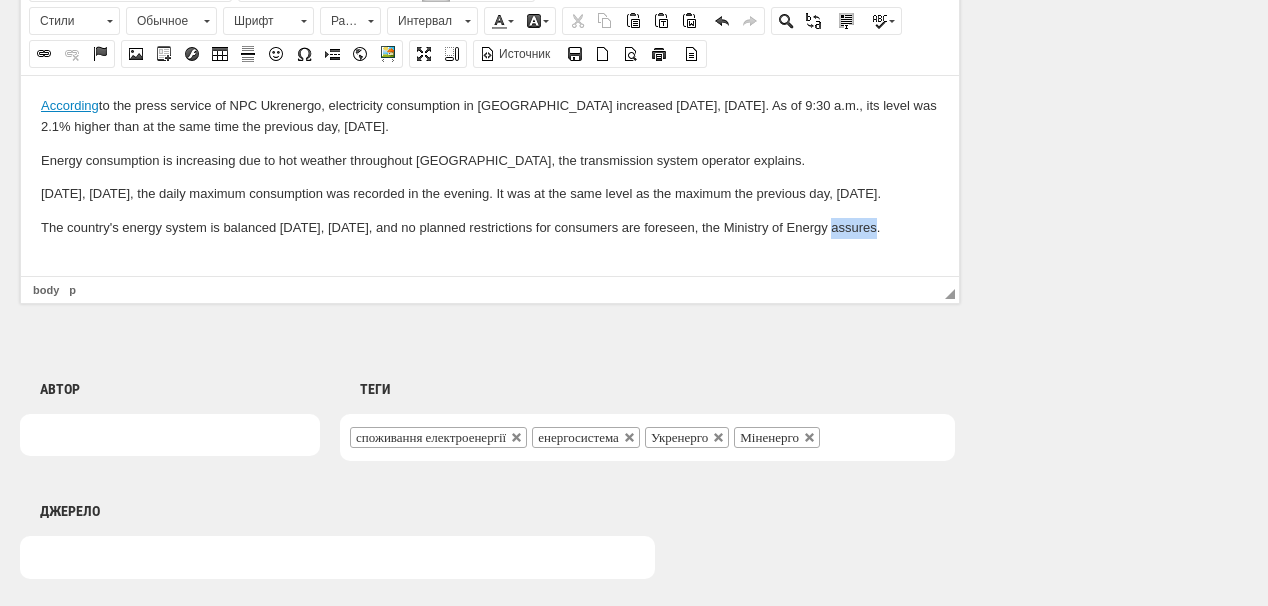 drag, startPoint x: 823, startPoint y: 231, endPoint x: 864, endPoint y: 241, distance: 42.201897 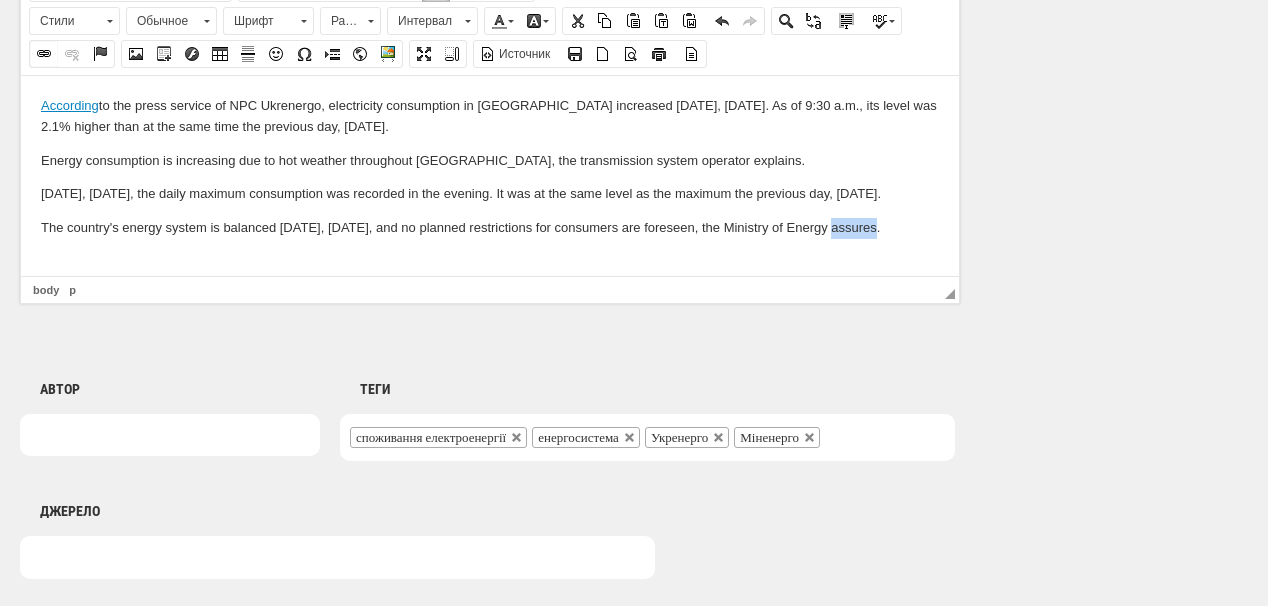 click at bounding box center (44, 54) 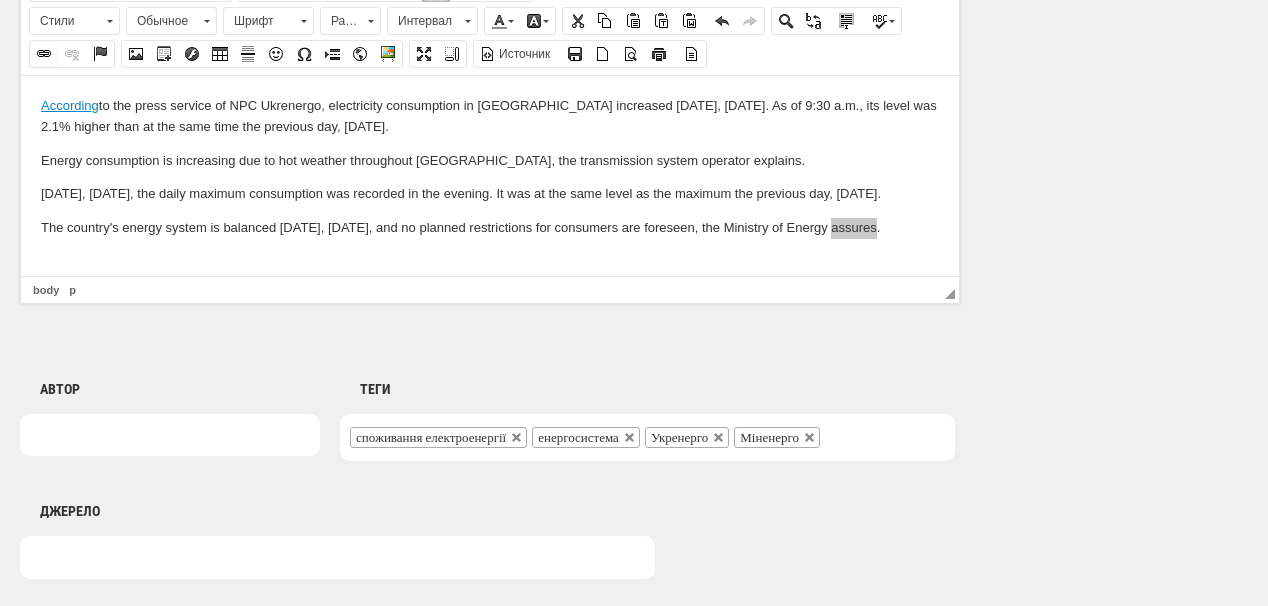 select on "http://" 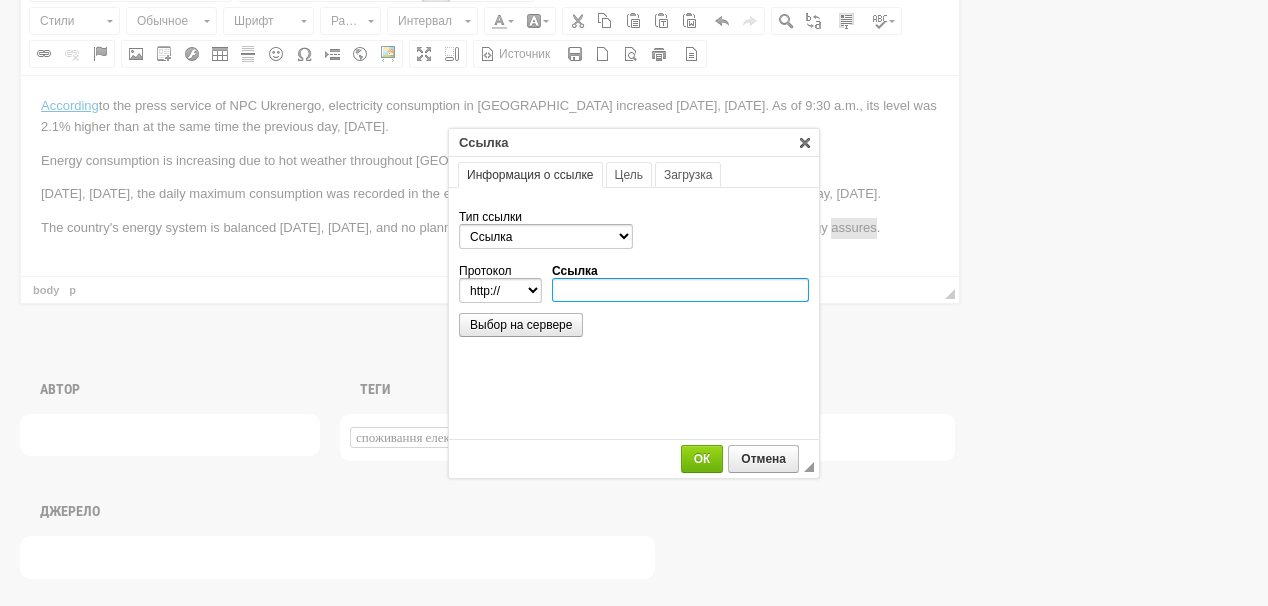 click on "Ссылка" at bounding box center (680, 290) 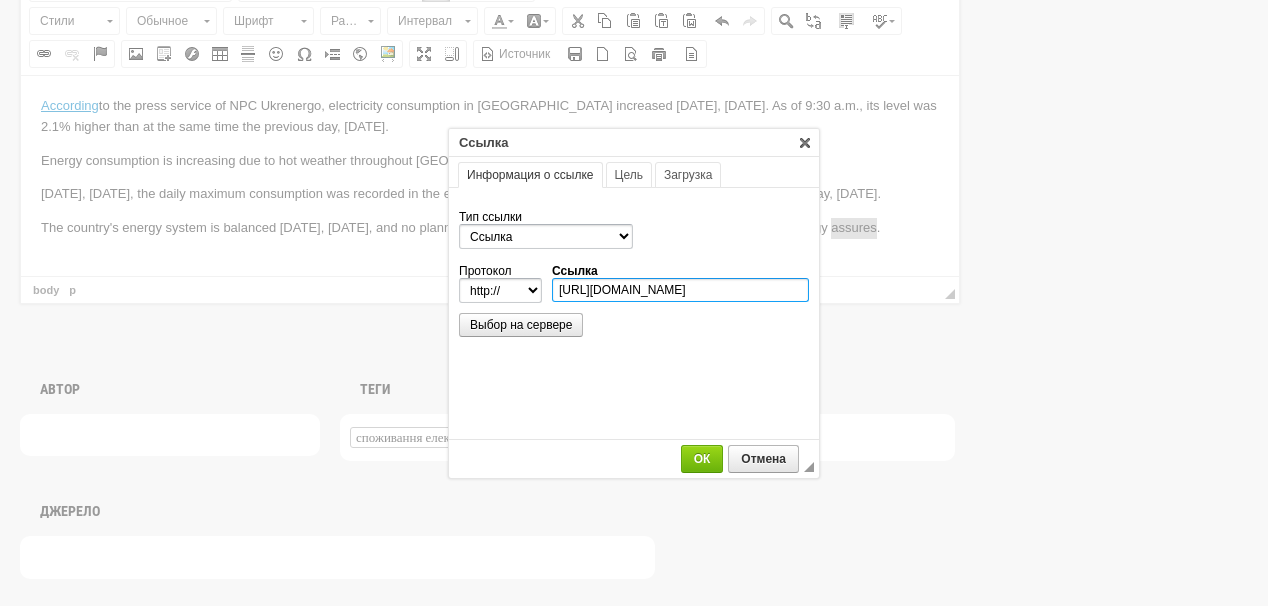 scroll, scrollTop: 0, scrollLeft: 144, axis: horizontal 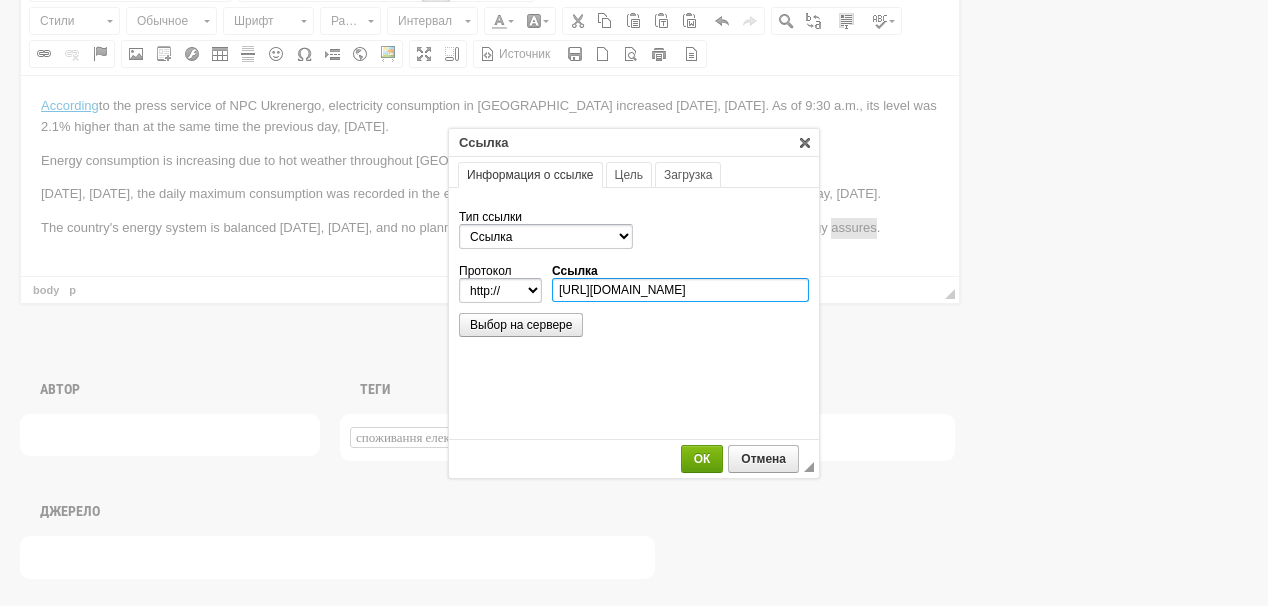 type on "https://www.mev.gov.ua/novyna/sytuatsiya-v-enerhosystemi-na-24-lypnya" 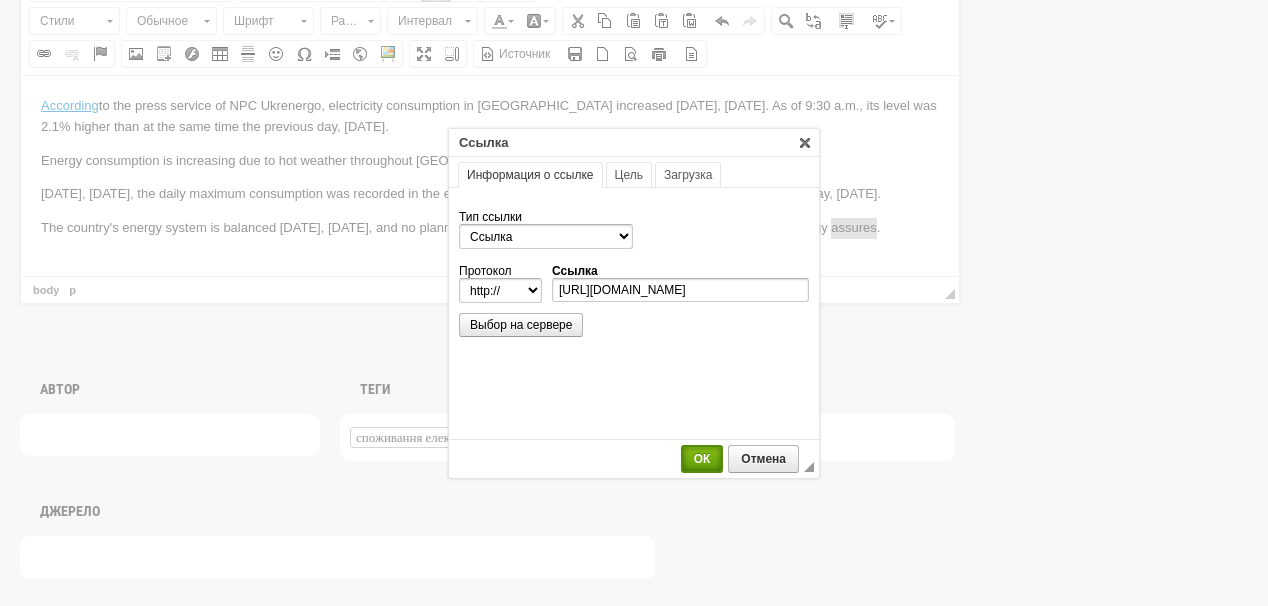 select on "https://" 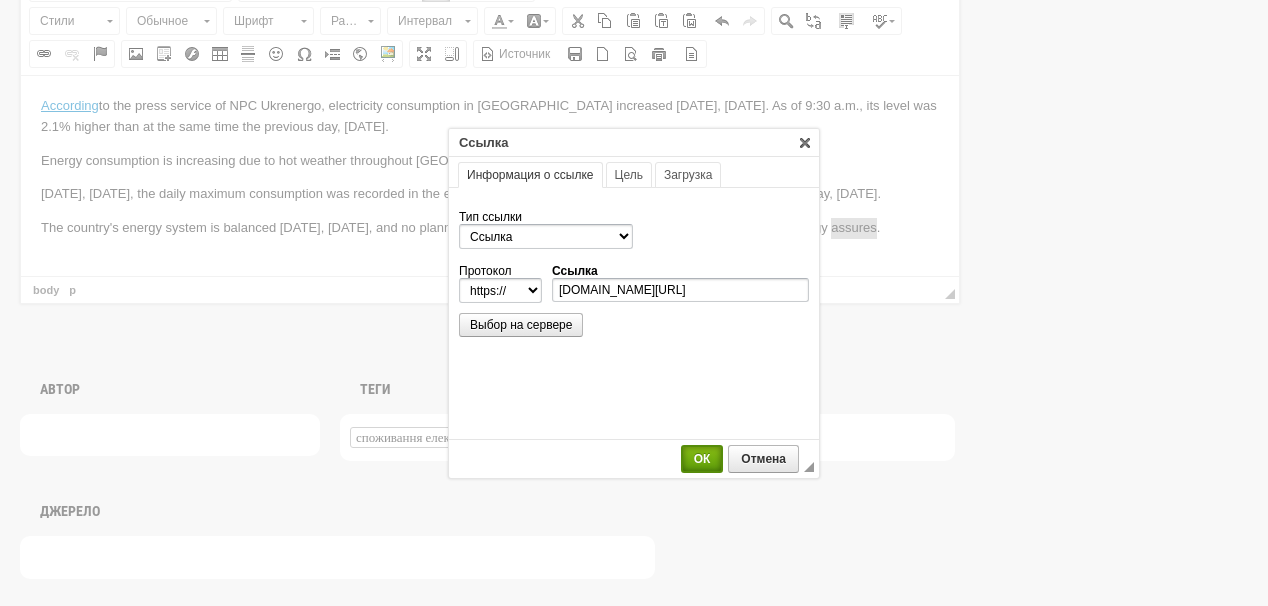 scroll, scrollTop: 0, scrollLeft: 0, axis: both 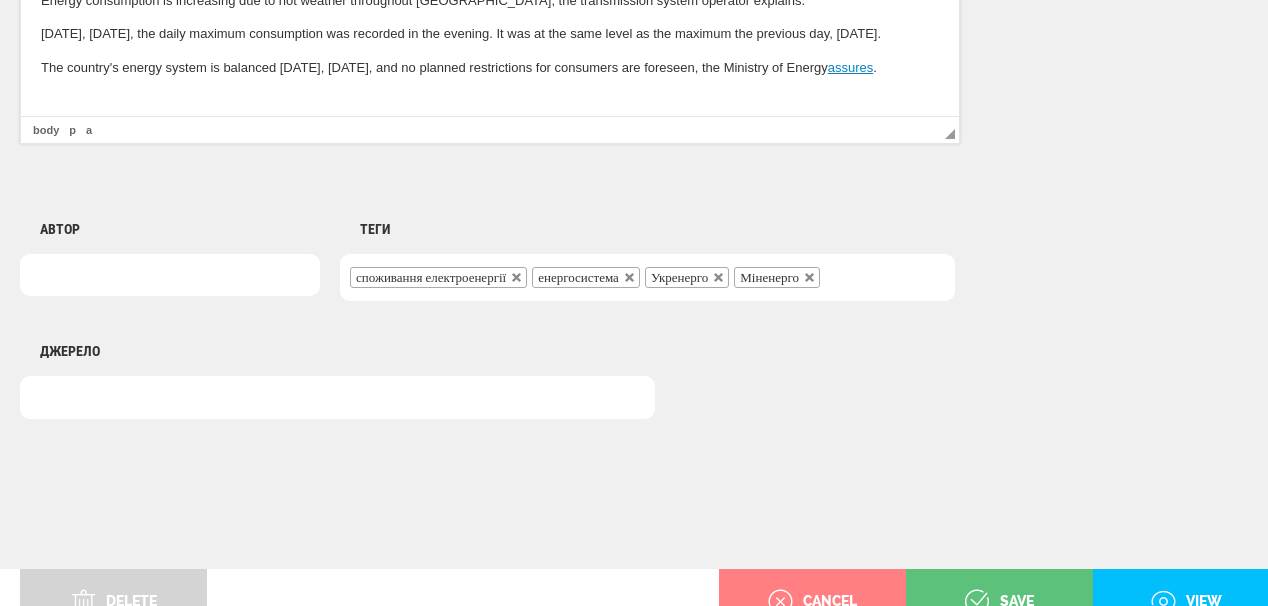 click on "The country's energy system is balanced today, July 24, and no planned restrictions for consumers are foreseen, the Ministry of Energy  assures ." at bounding box center [490, 68] 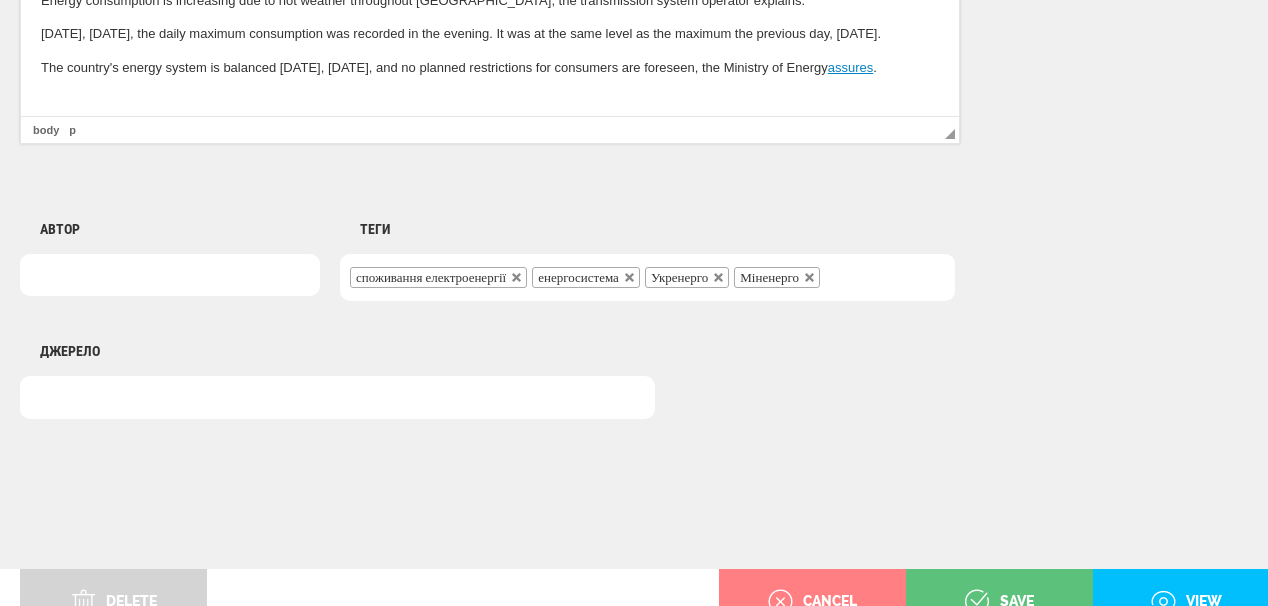click at bounding box center [490, 102] 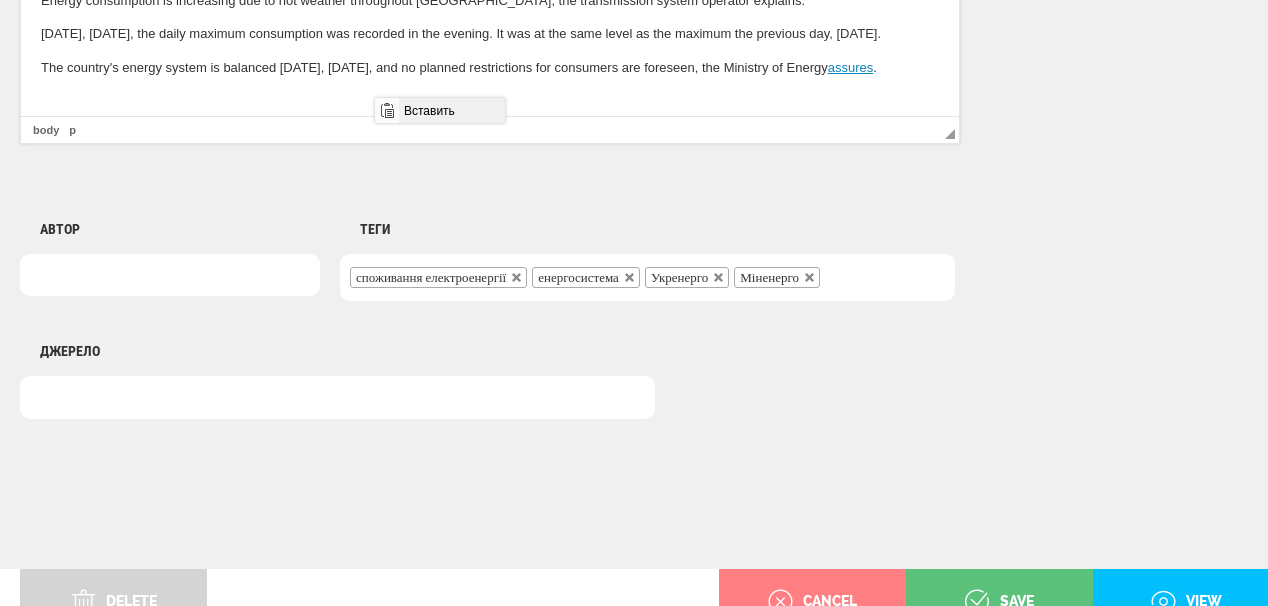 click on "Вставить" at bounding box center [451, 110] 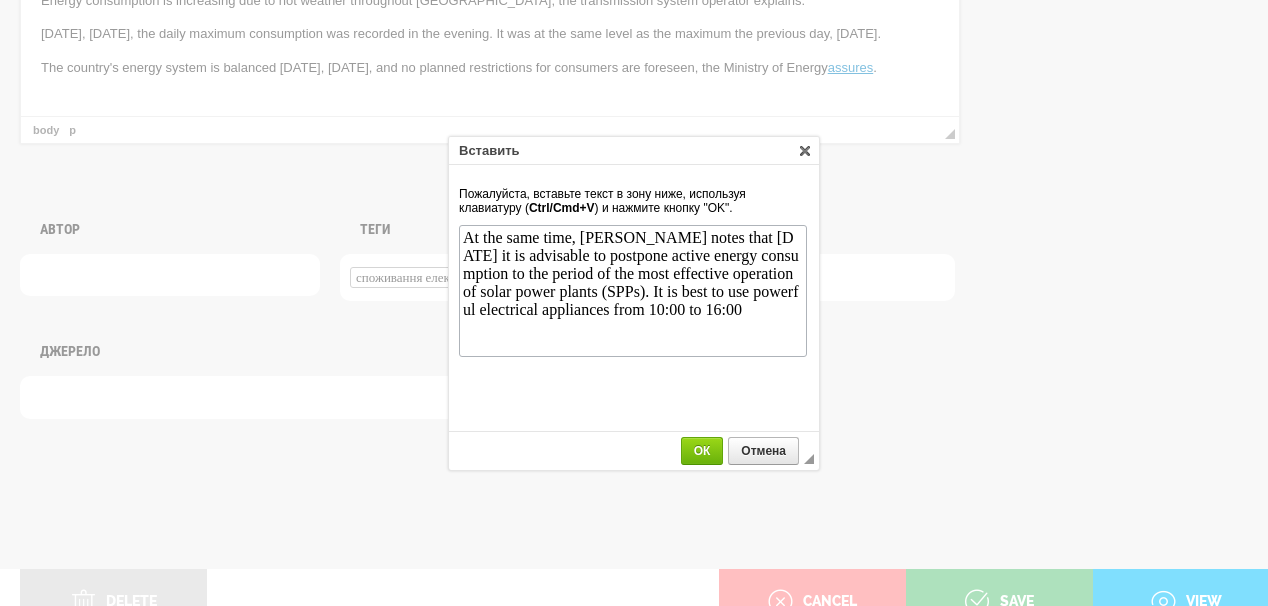 scroll, scrollTop: 0, scrollLeft: 0, axis: both 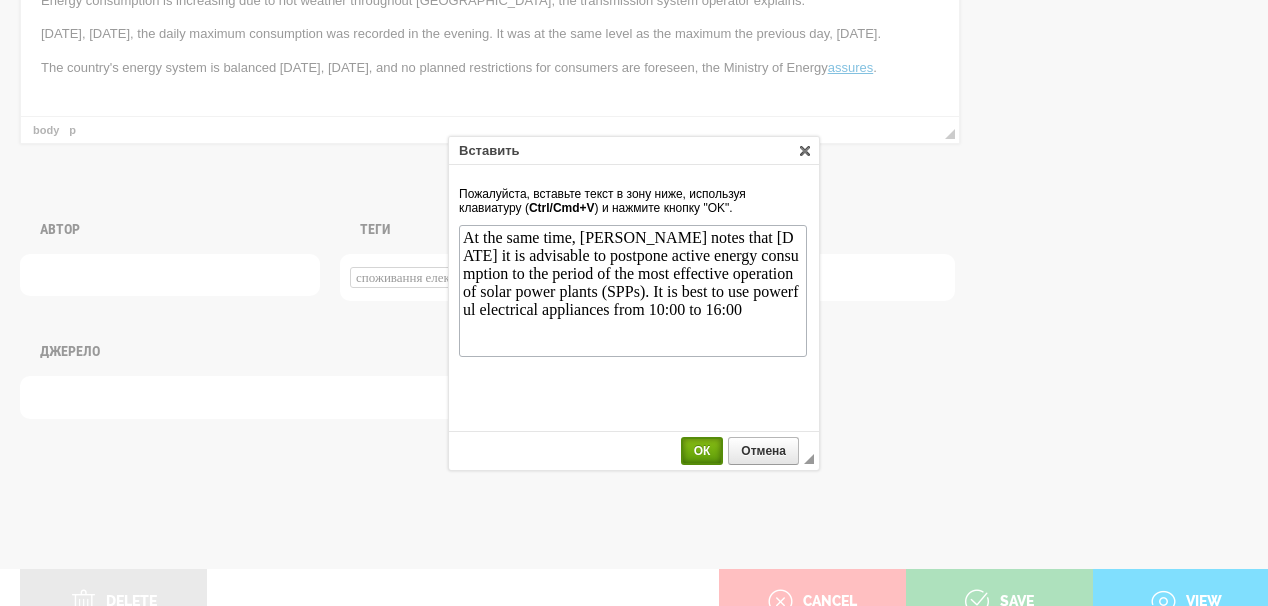 click on "ОК" at bounding box center (702, 451) 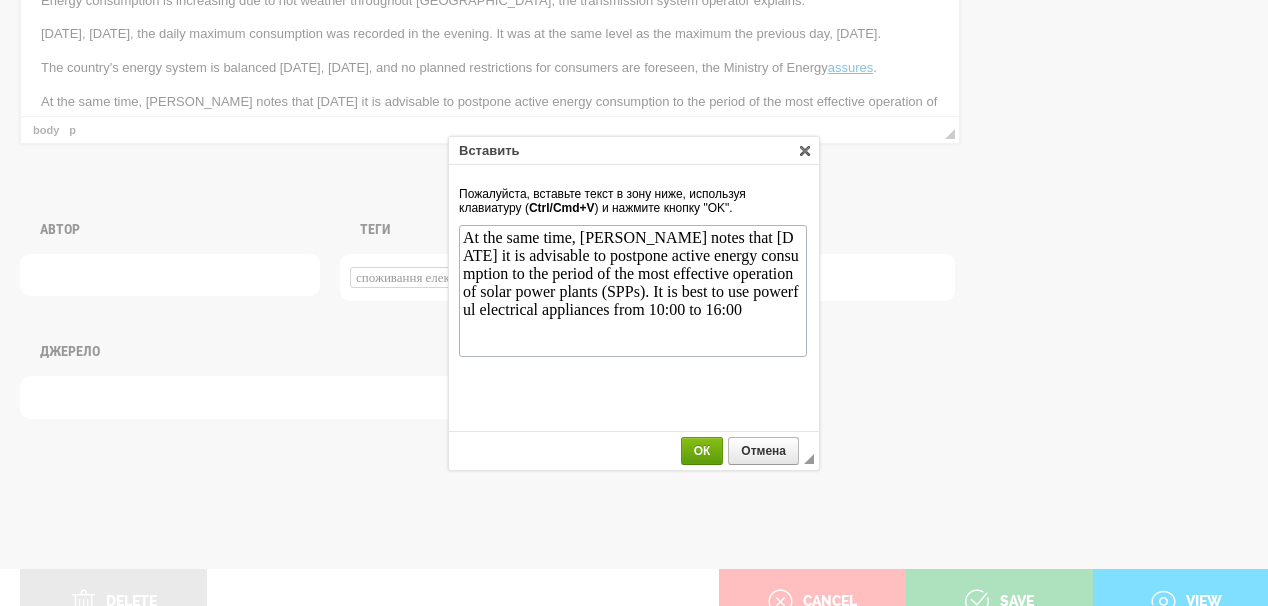 scroll, scrollTop: 14, scrollLeft: 0, axis: vertical 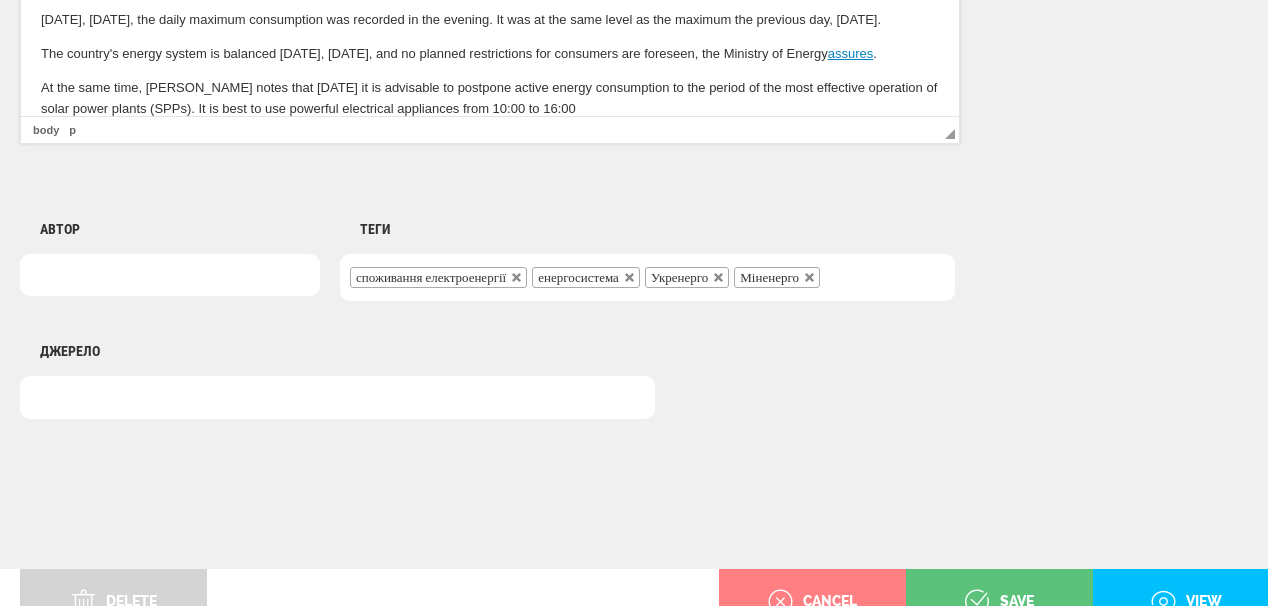type 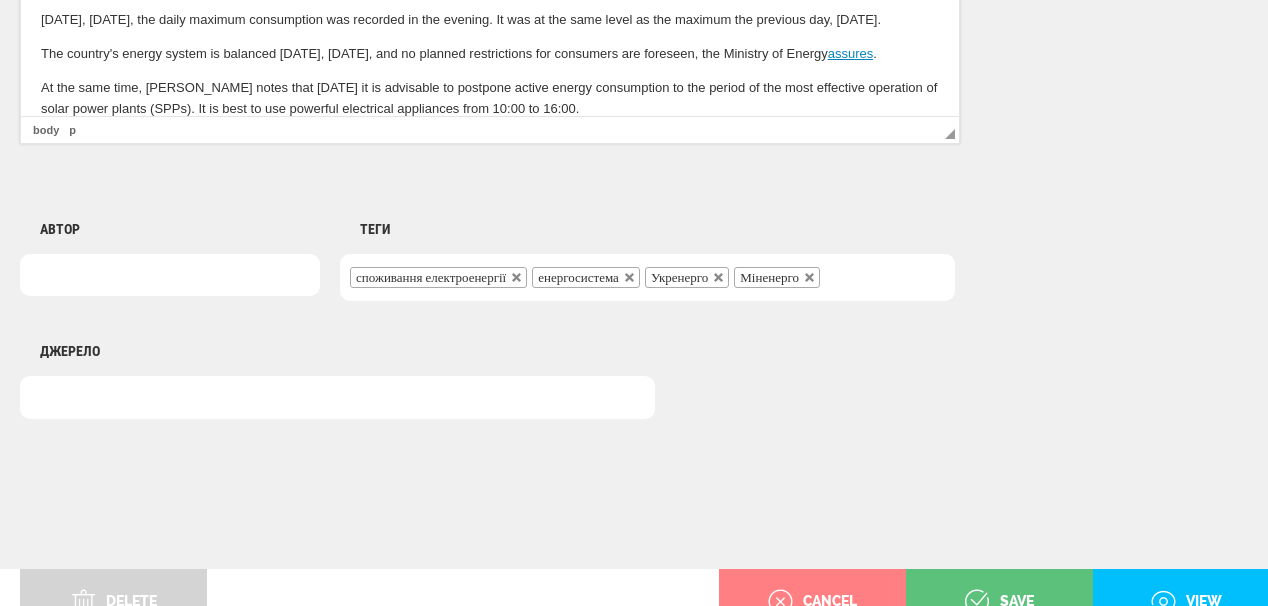 scroll, scrollTop: 48, scrollLeft: 0, axis: vertical 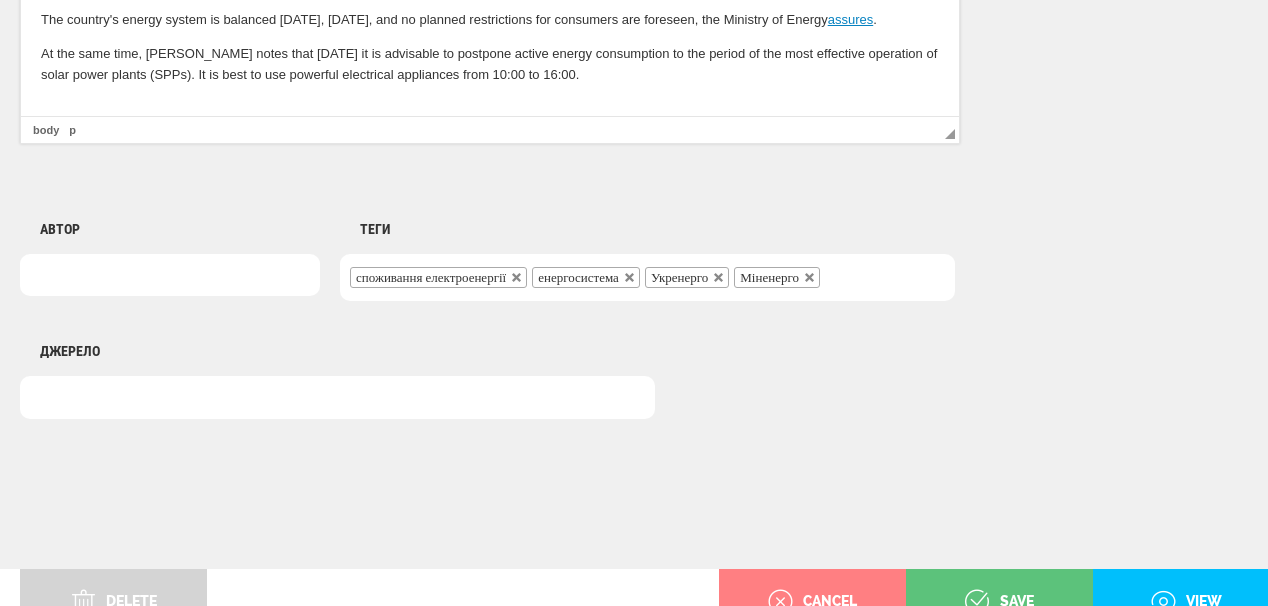 click at bounding box center [490, 109] 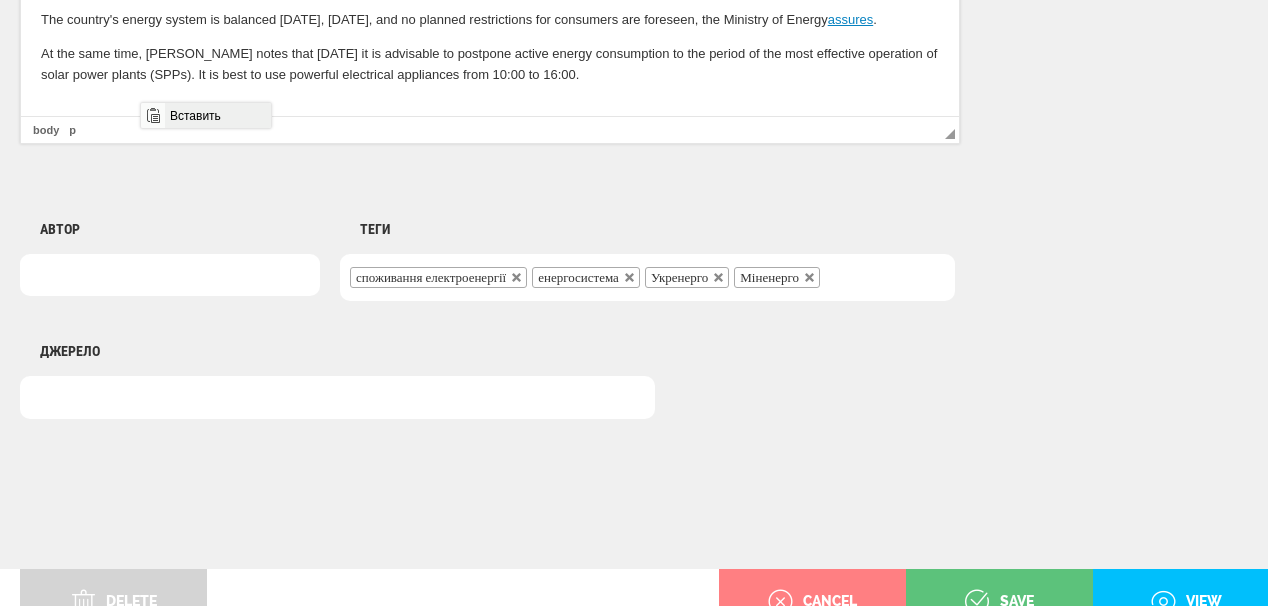 click on "Вставить" at bounding box center (217, 115) 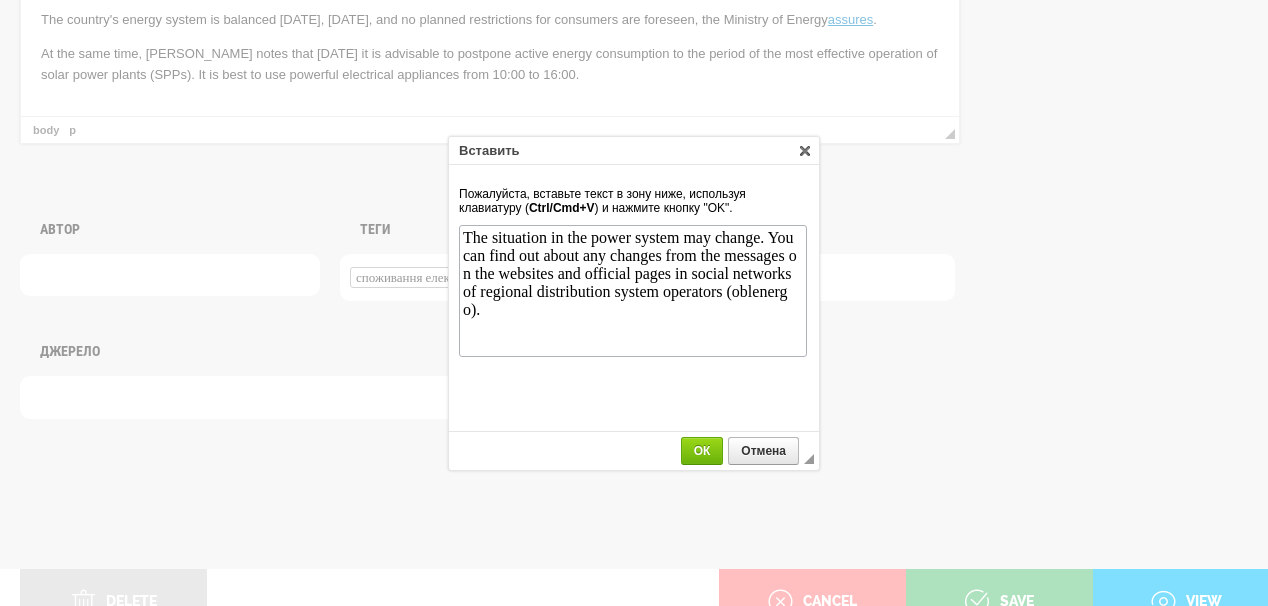 scroll, scrollTop: 0, scrollLeft: 0, axis: both 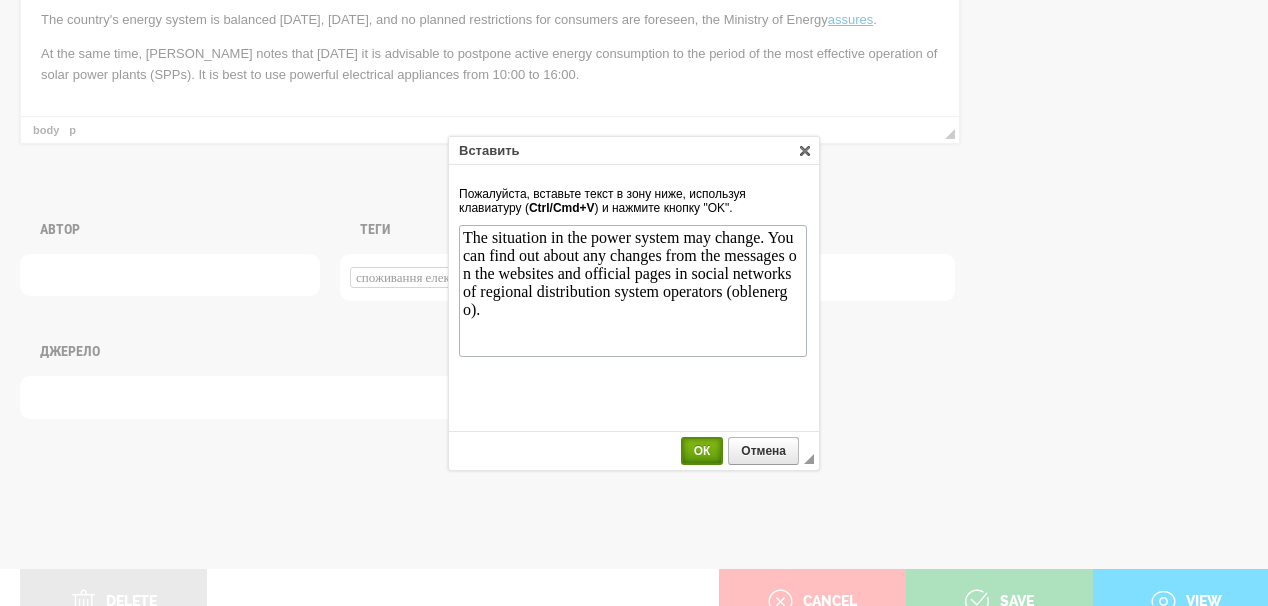 click on "ОК" at bounding box center [702, 451] 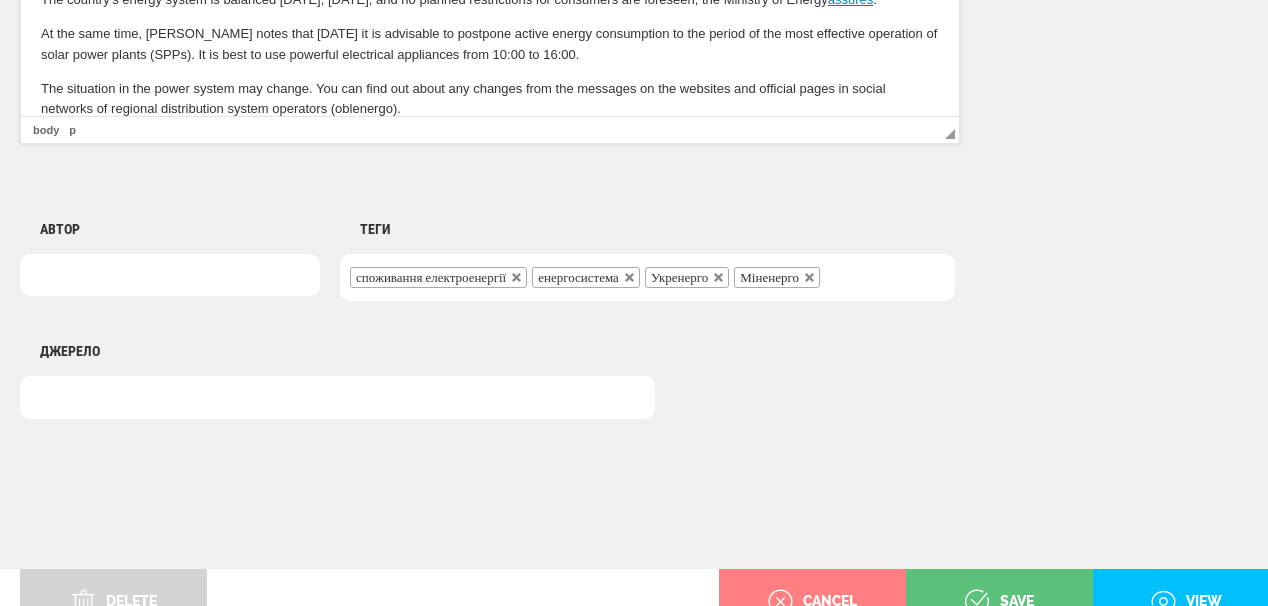 scroll, scrollTop: 102, scrollLeft: 0, axis: vertical 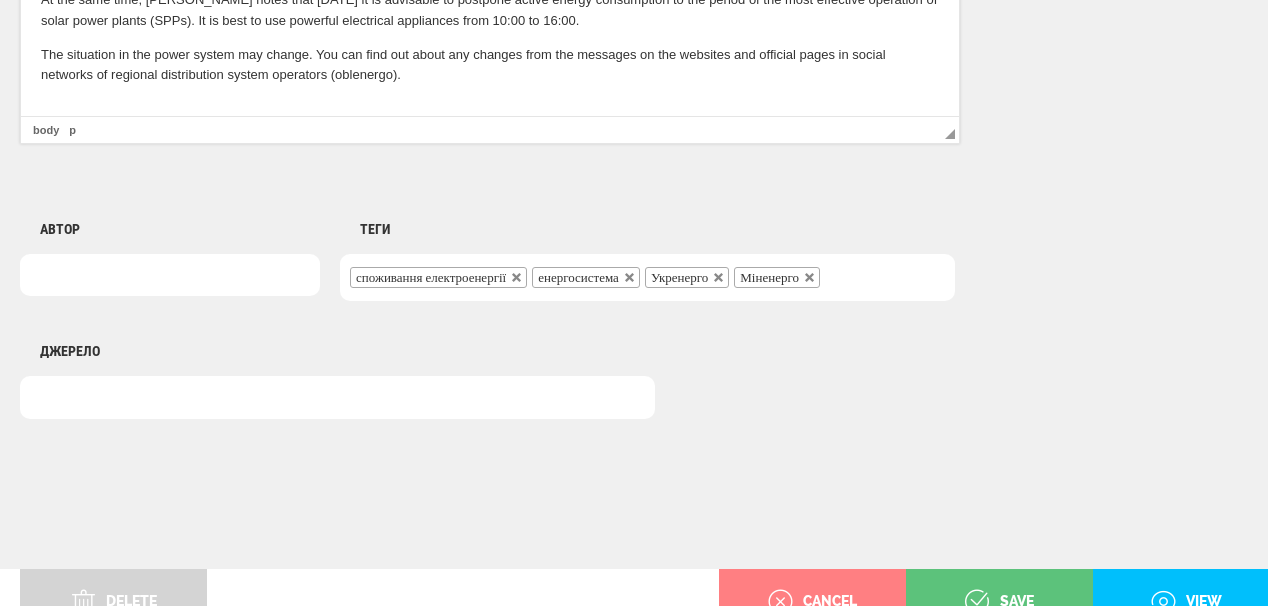 click on "According  to the press service of NPC Ukrenergo, electricity consumption in Ukraine increased today, Thursday, July 24. As of 9:30 a.m., its level was 2.1% higher than at the same time the previous day, on Wednesday. Energy consumption is increasing due to hot weather throughout Ukraine, the transmission system operator explains. Yesterday, July 23, the daily maximum consumption was recorded in the evening. It was at the same level as the maximum the previous day, on Tuesday. The country's energy system is balanced today, July 24, and no planned restrictions for consumers are foreseen, the Ministry of Energy  assures . At the same time, Ukrenergo notes that today it is advisable to postpone active energy consumption to the period of the most effective operation of solar power plants (SPPs). It is best to use powerful electrical appliances from 10:00 to 16:00." at bounding box center (490, -23) 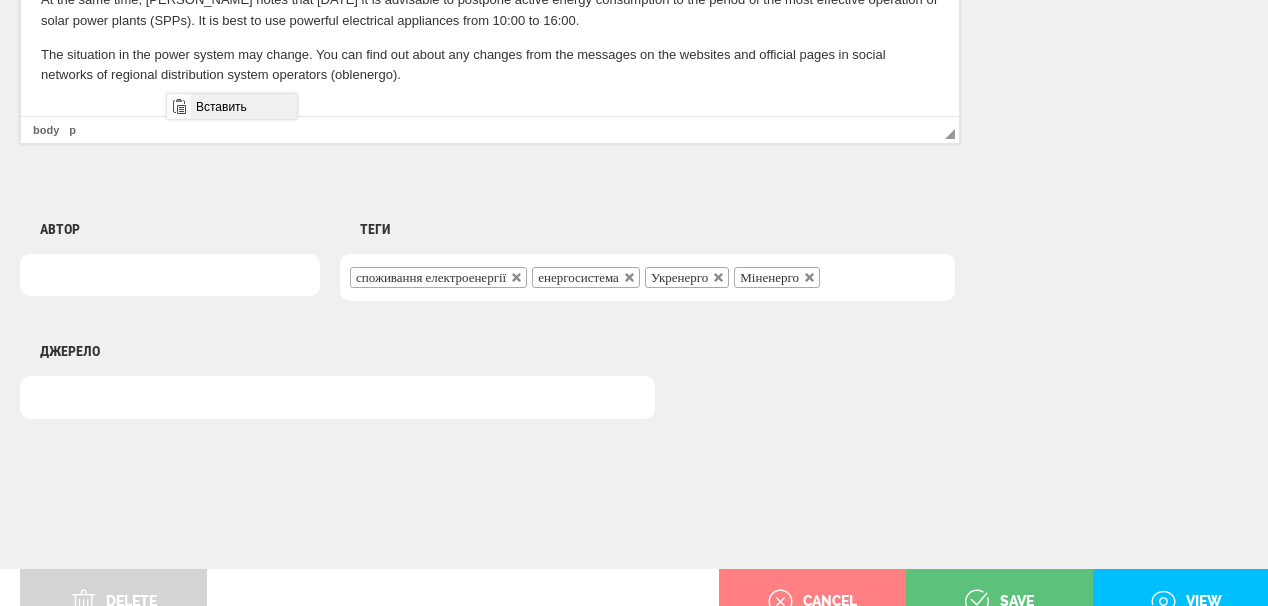 drag, startPoint x: 269, startPoint y: 107, endPoint x: 484, endPoint y: 206, distance: 236.69812 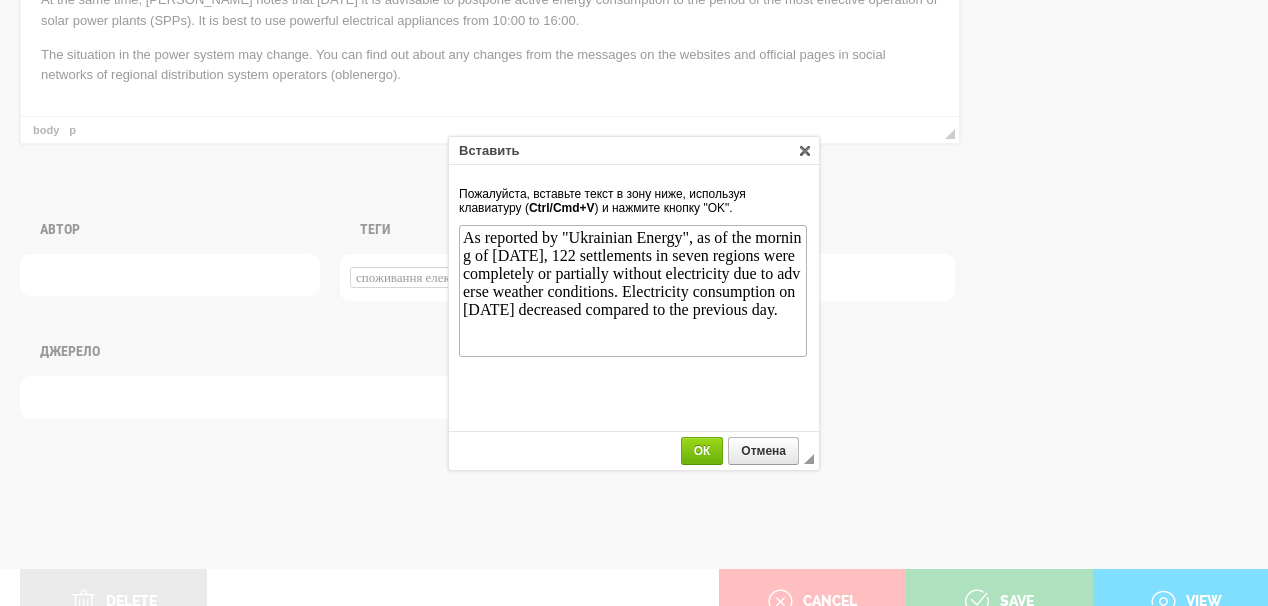 scroll, scrollTop: 0, scrollLeft: 0, axis: both 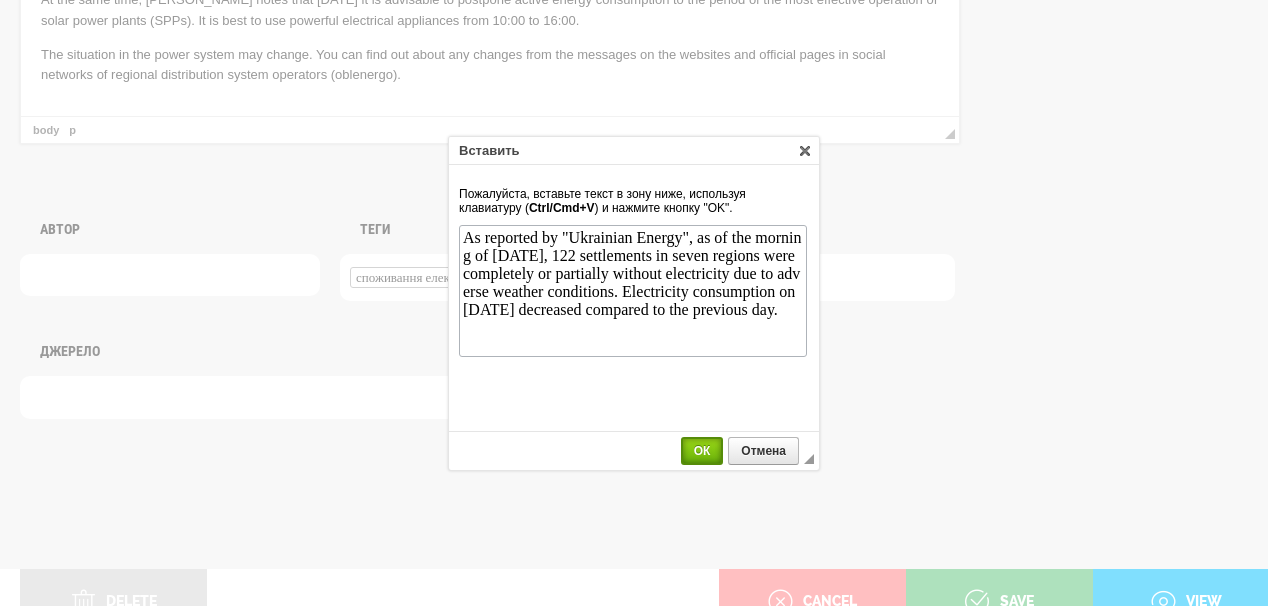 click on "ОК" at bounding box center [702, 451] 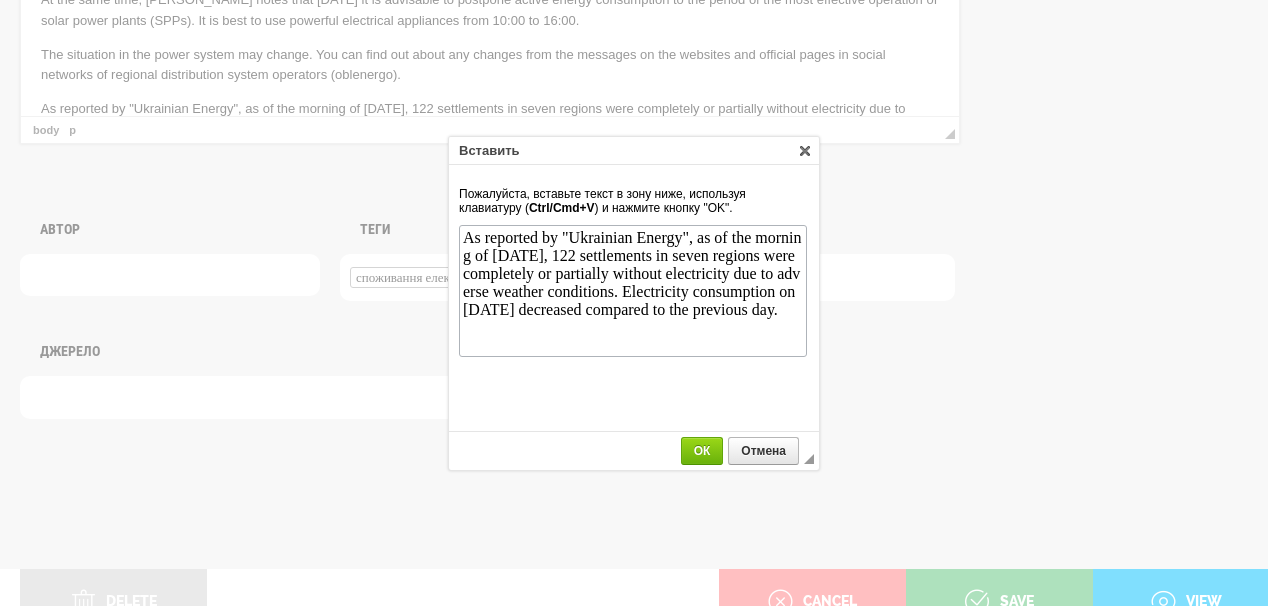 scroll, scrollTop: 123, scrollLeft: 0, axis: vertical 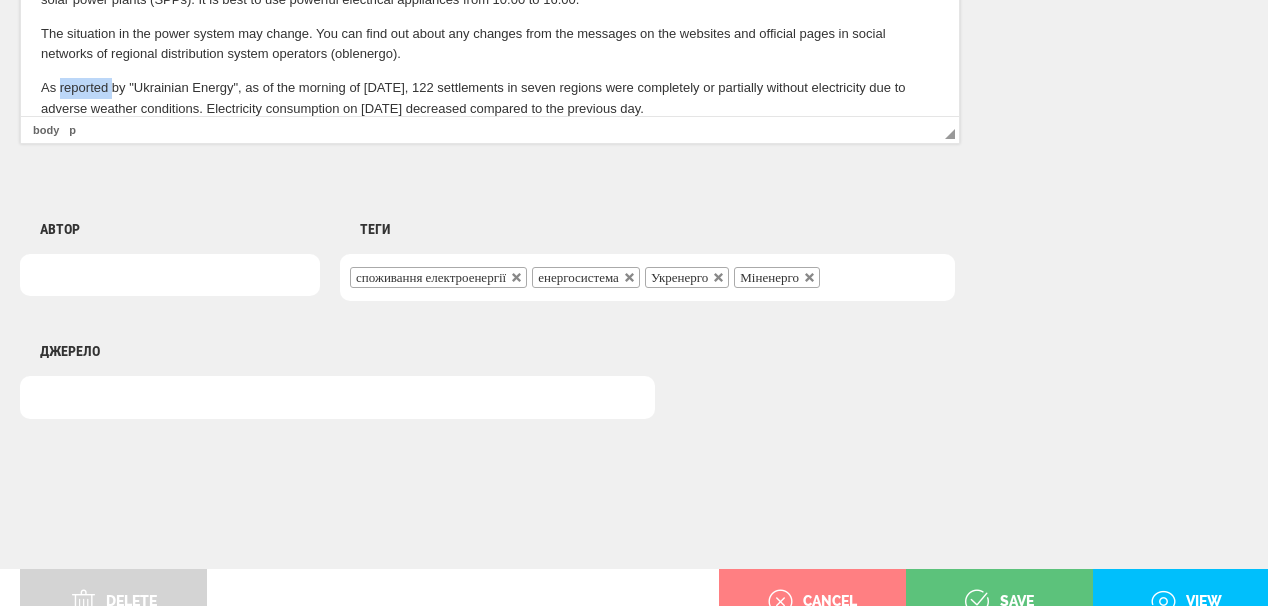 drag, startPoint x: 60, startPoint y: 84, endPoint x: 110, endPoint y: 87, distance: 50.08992 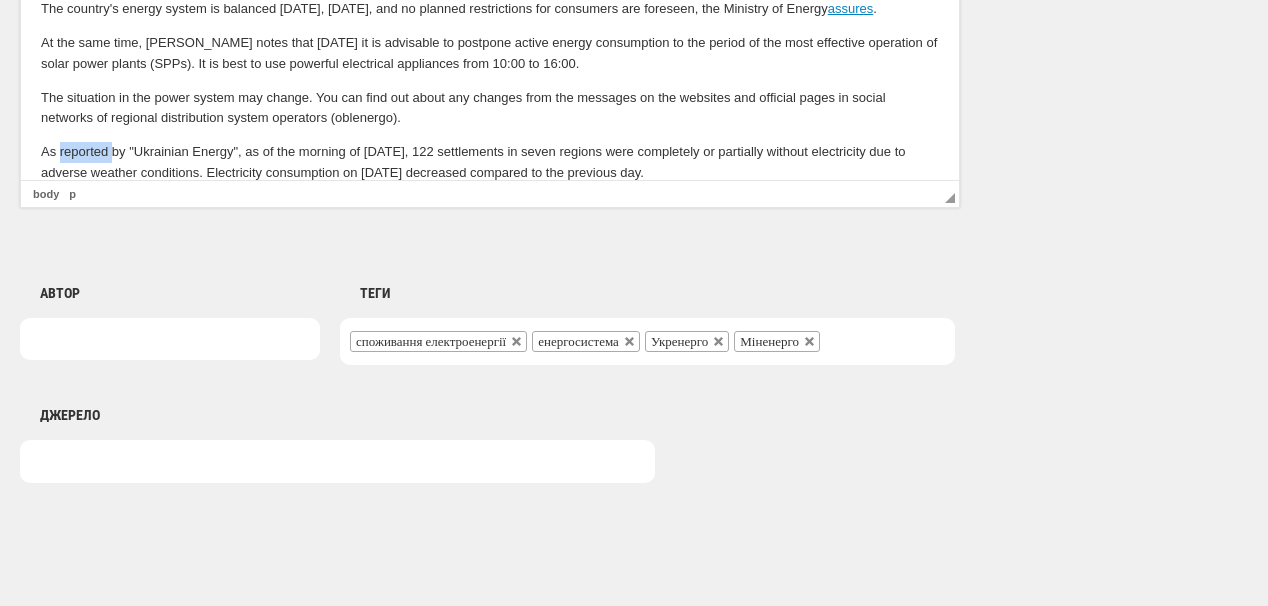 scroll, scrollTop: 1360, scrollLeft: 0, axis: vertical 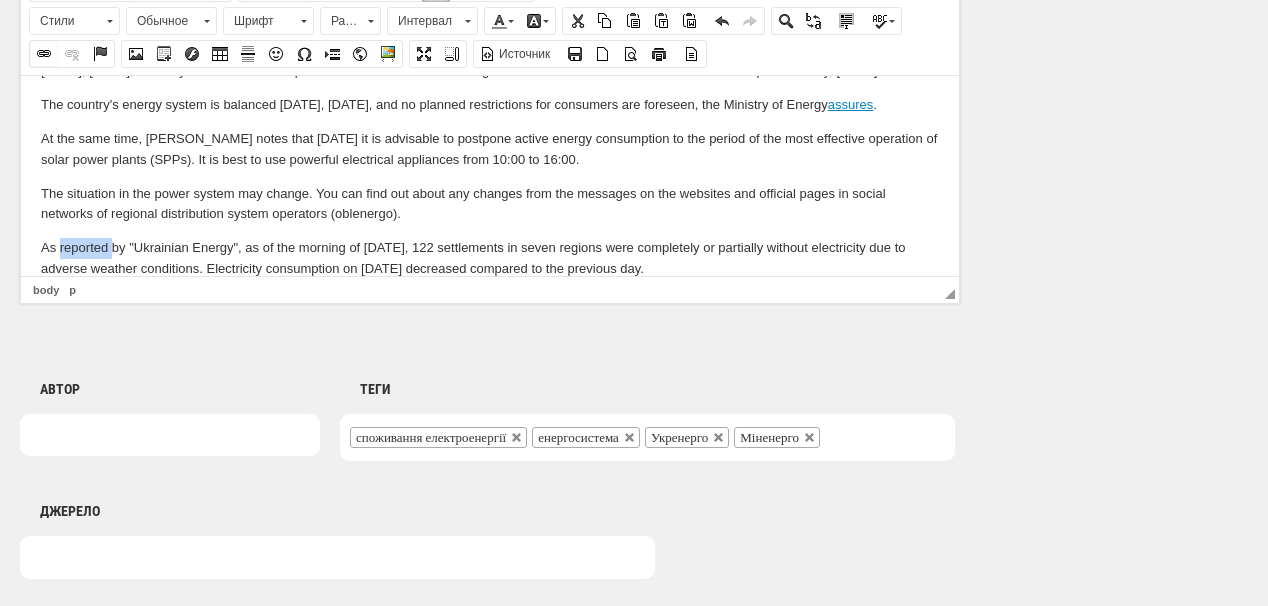 click at bounding box center (44, 54) 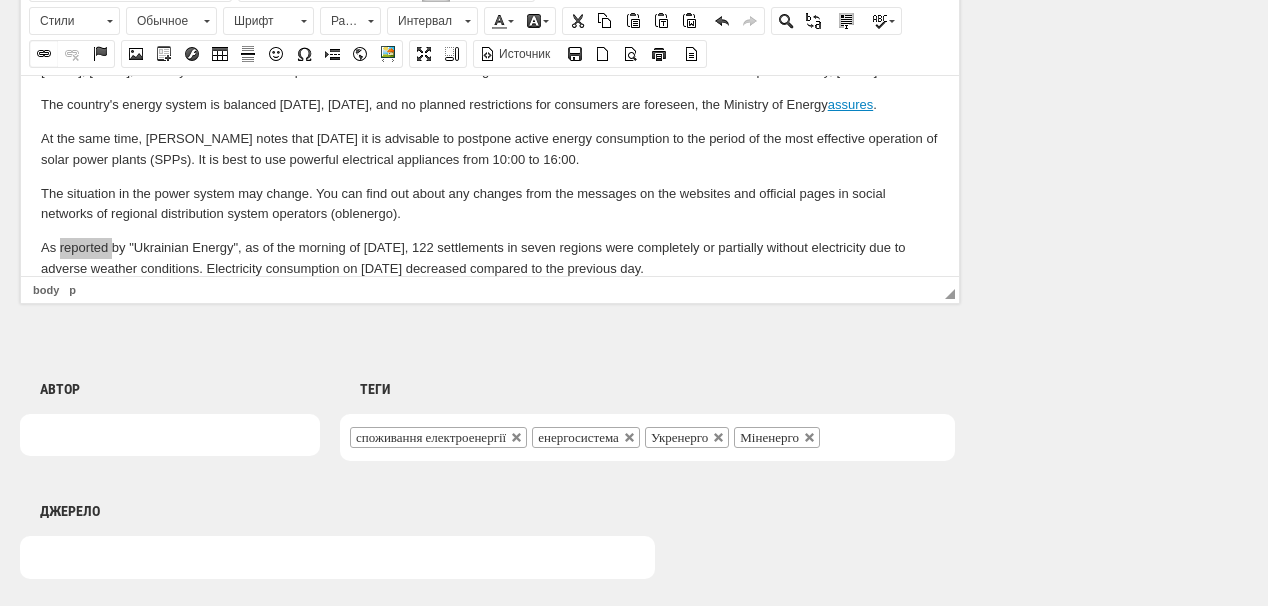 select on "http://" 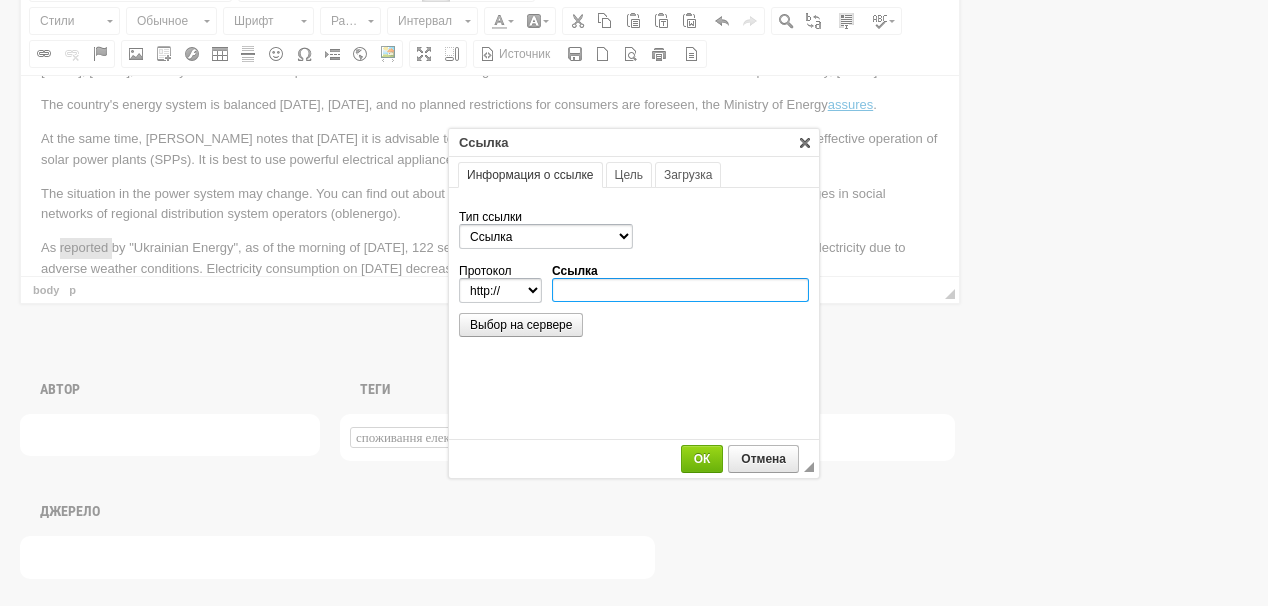 click on "Ссылка" at bounding box center (680, 290) 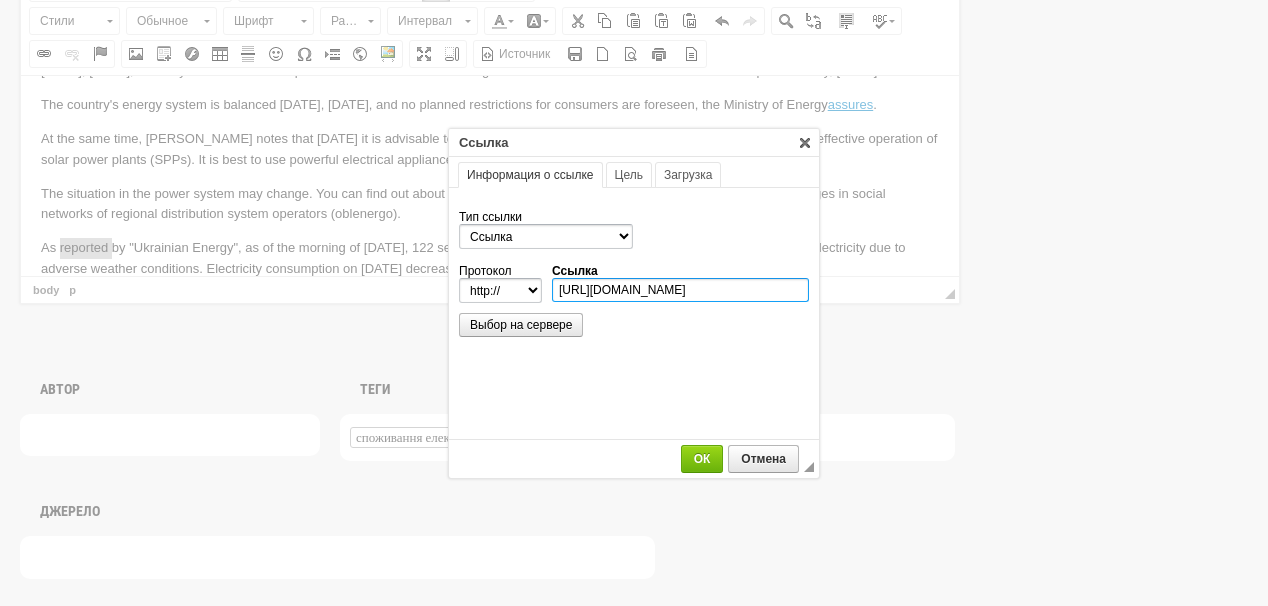 scroll, scrollTop: 0, scrollLeft: 204, axis: horizontal 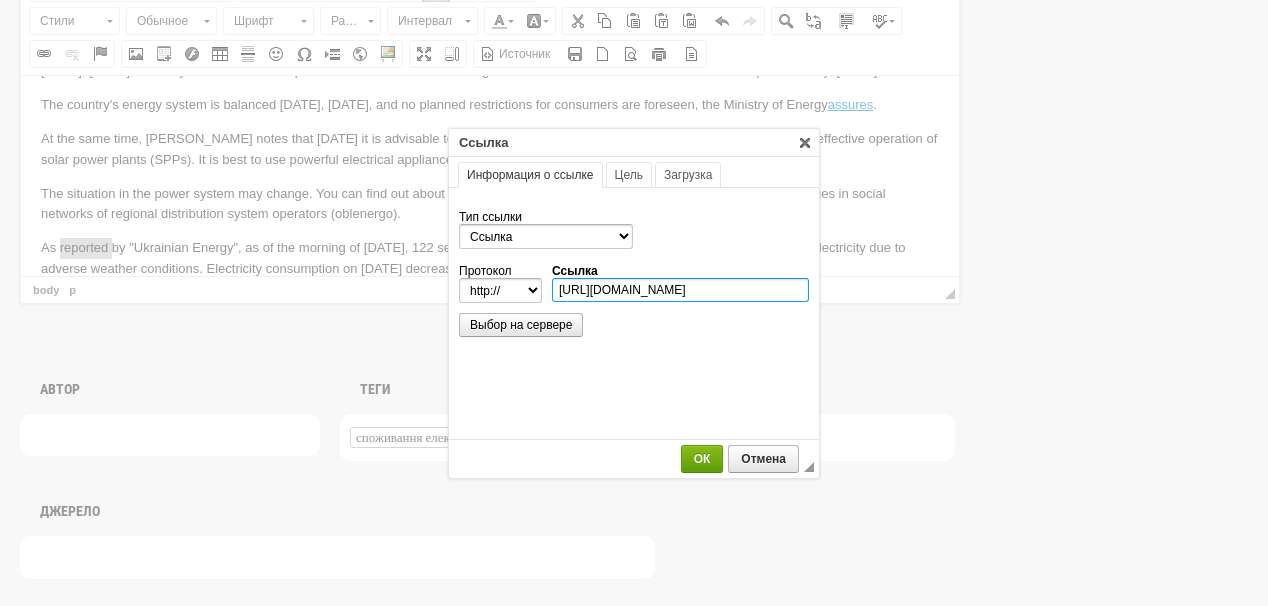 type on "https://ua-energy.org/en/posts/23-07-2025-e0e46011-9693-4b31-9a35-7ea1f6737bef" 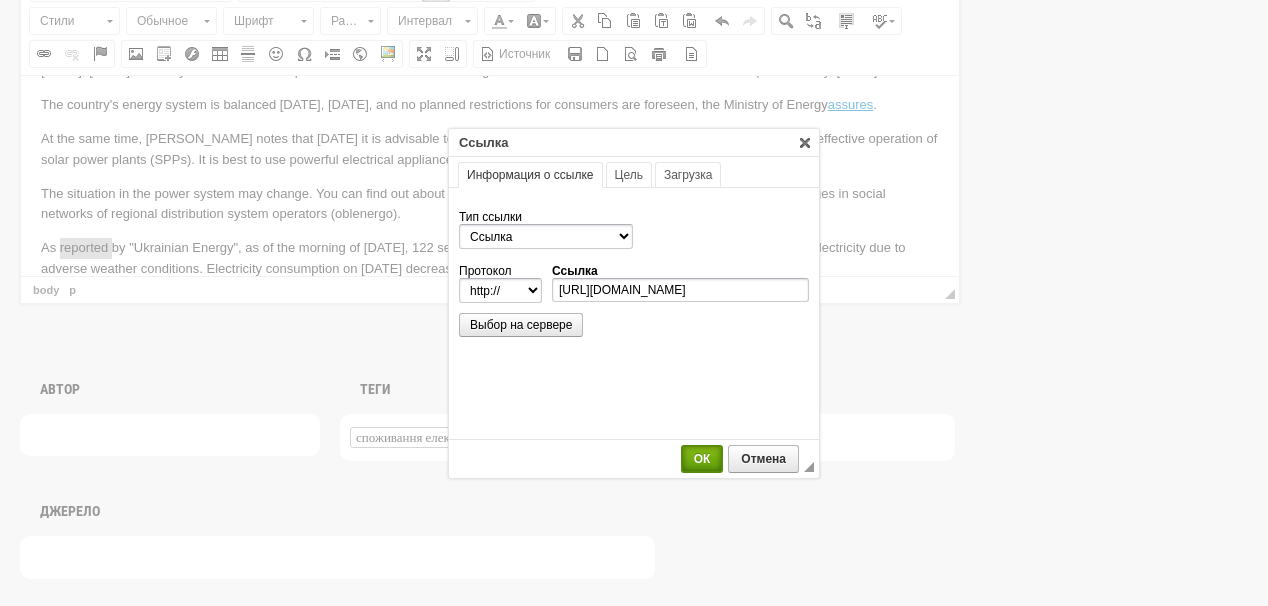 select on "https://" 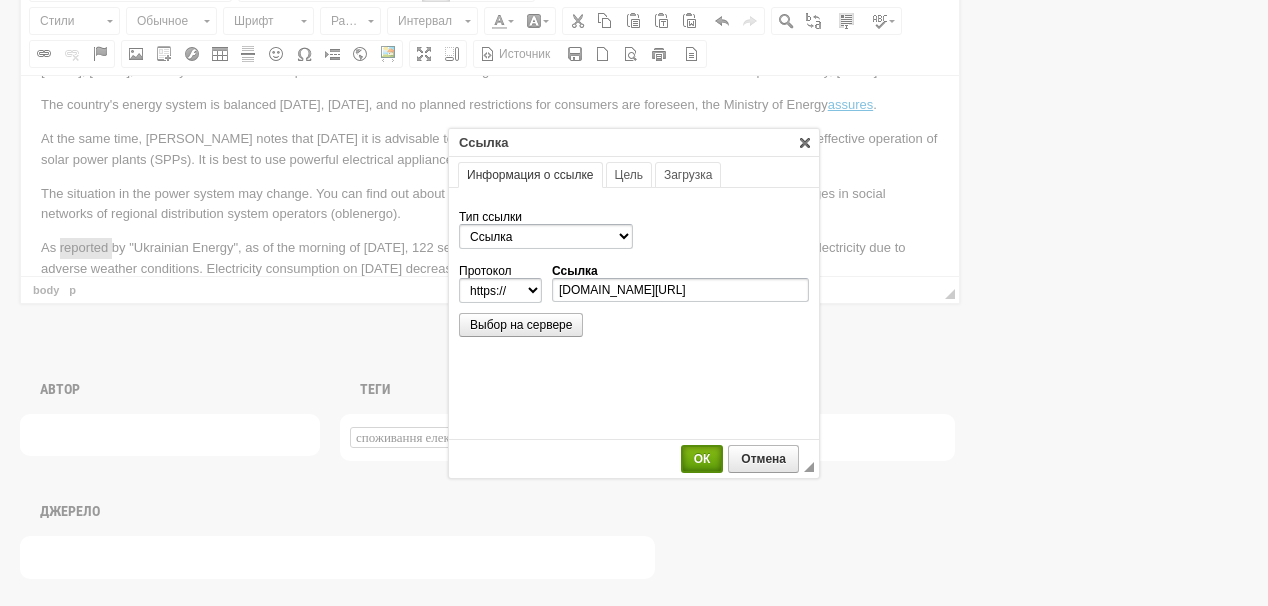 scroll, scrollTop: 0, scrollLeft: 0, axis: both 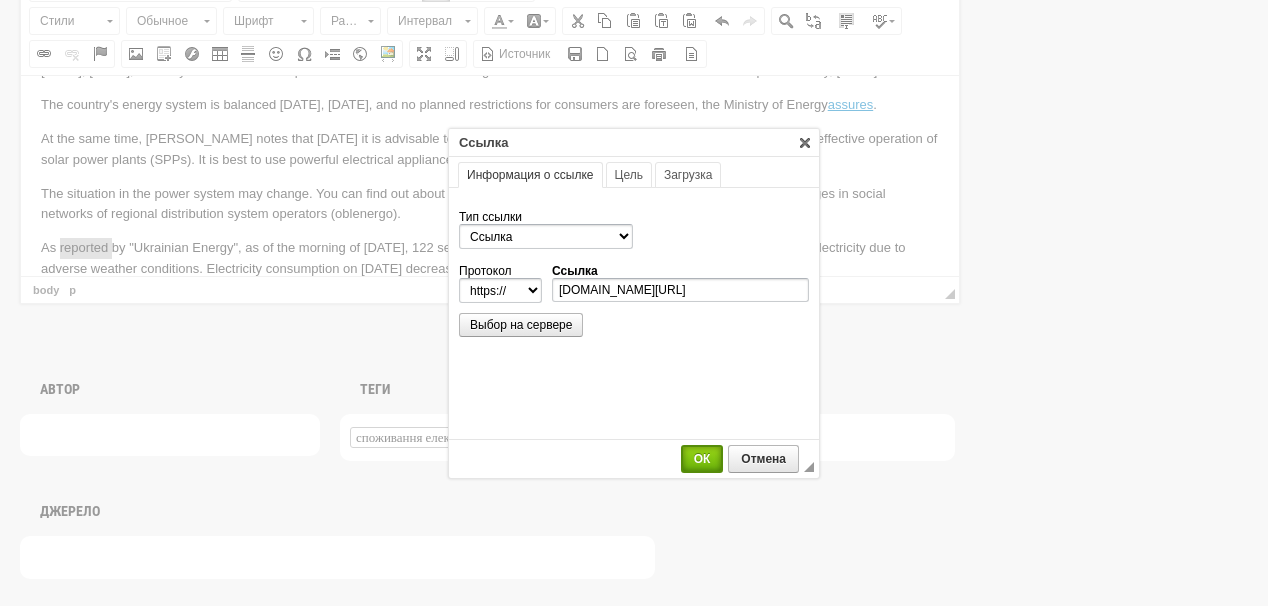 click on "ОК" at bounding box center (702, 459) 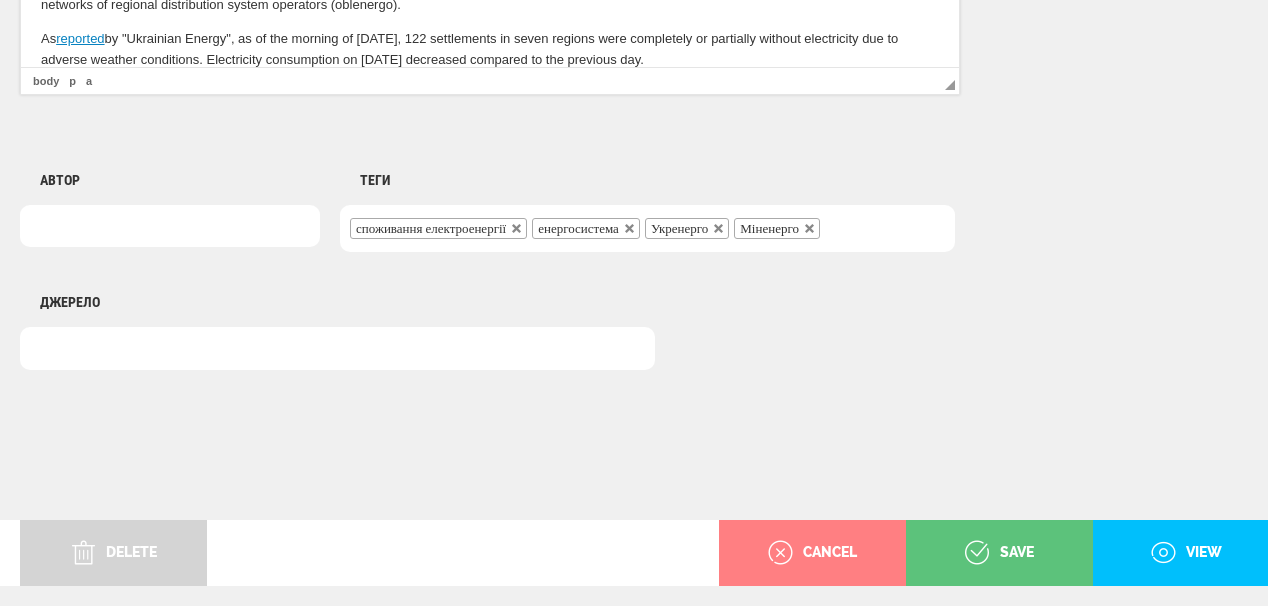 scroll, scrollTop: 1545, scrollLeft: 0, axis: vertical 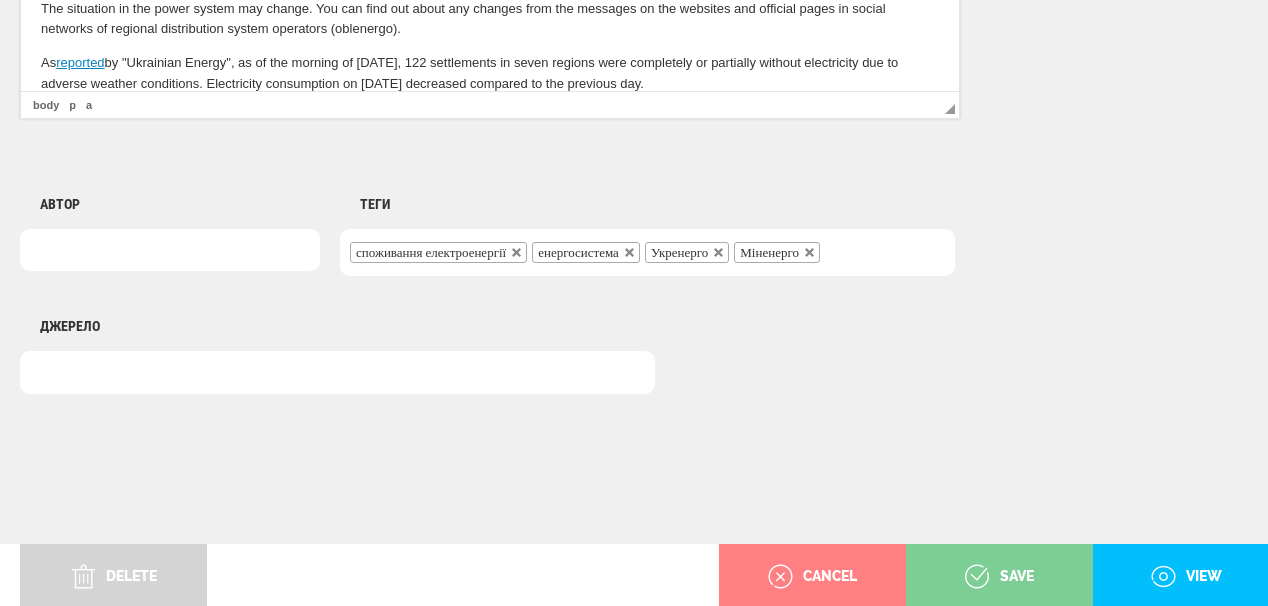 click on "save" at bounding box center (999, 577) 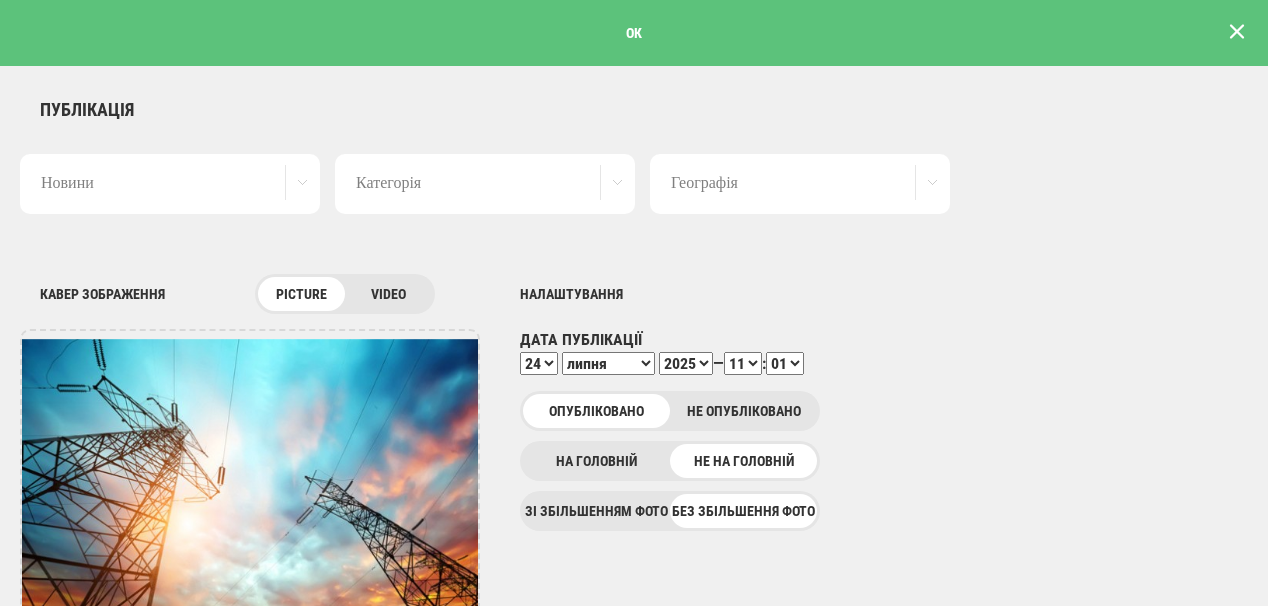 scroll, scrollTop: 0, scrollLeft: 0, axis: both 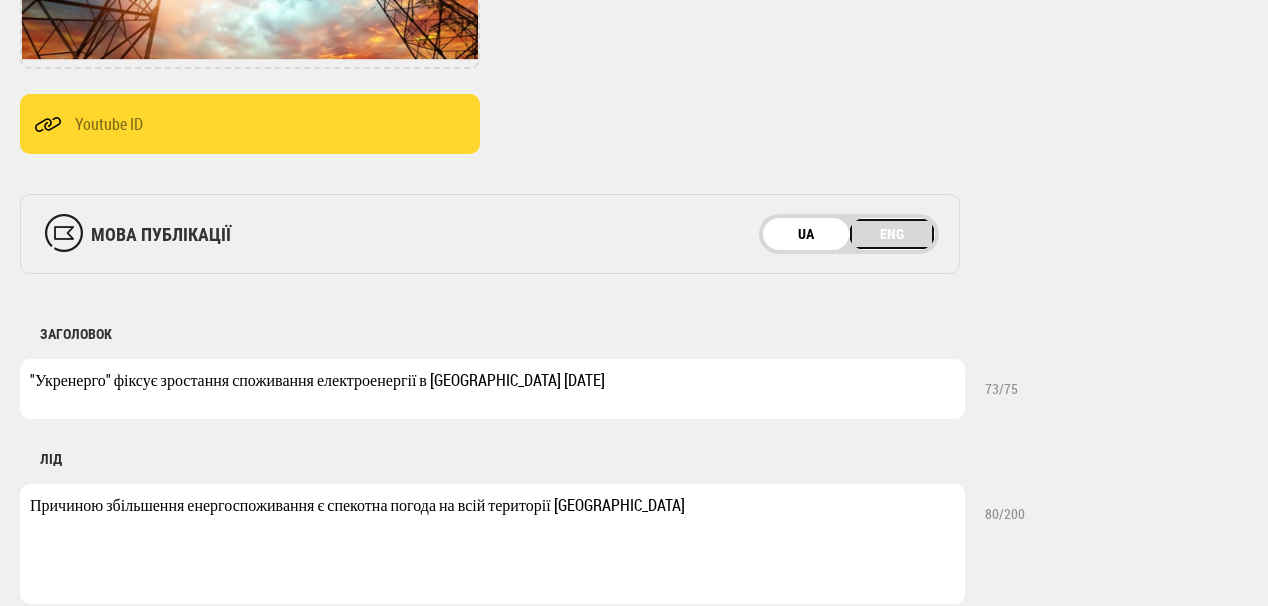 click on "ENG" at bounding box center [892, 234] 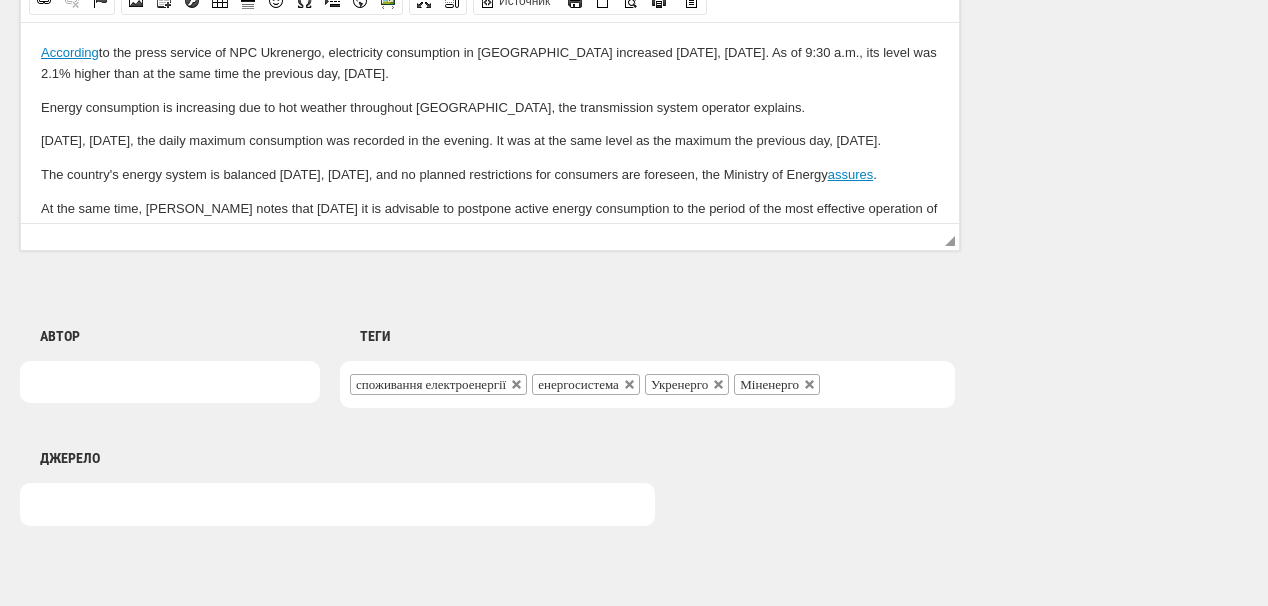 scroll, scrollTop: 1625, scrollLeft: 0, axis: vertical 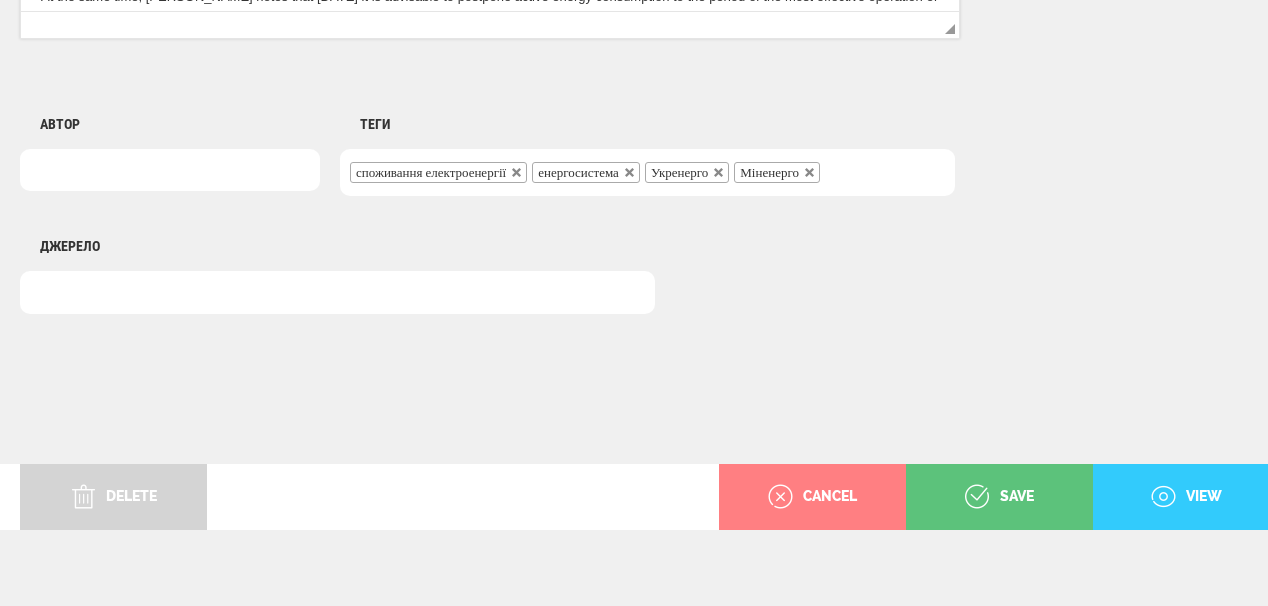 click on "view" at bounding box center [1186, 497] 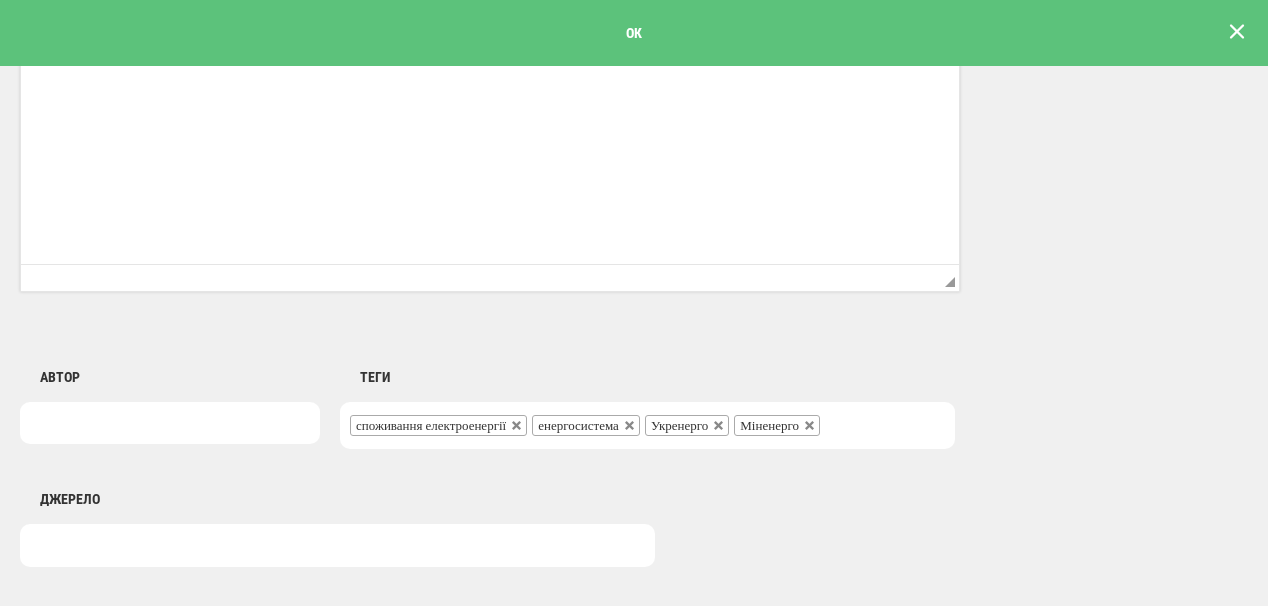 scroll, scrollTop: 1357, scrollLeft: 0, axis: vertical 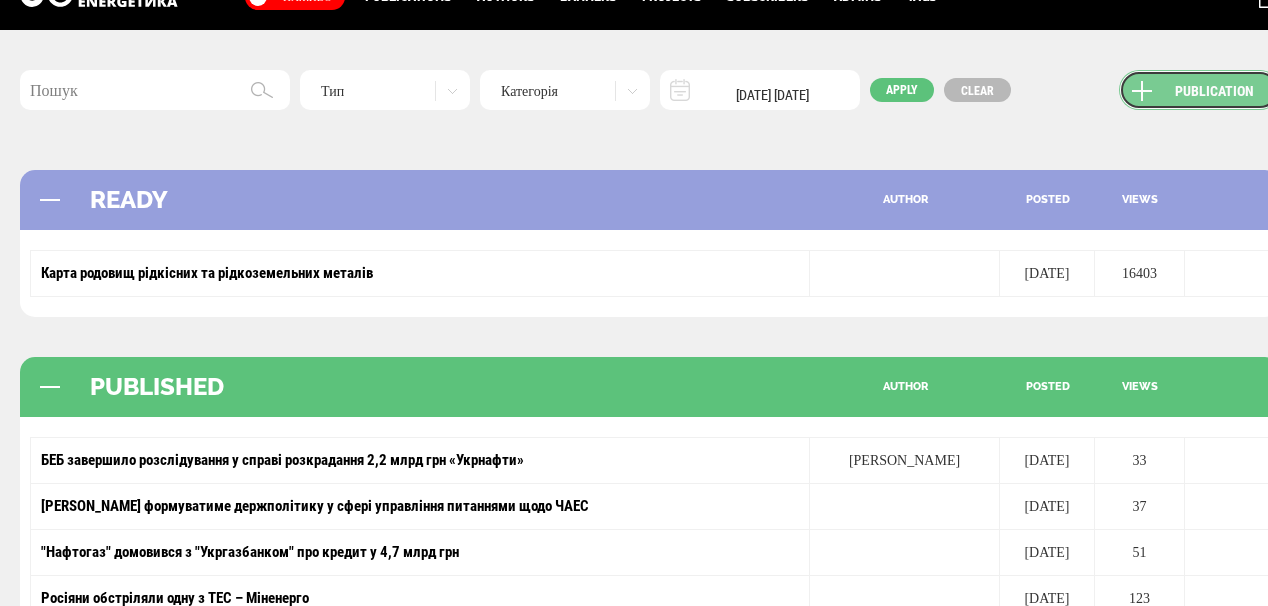 click on "Publication" at bounding box center (1199, 90) 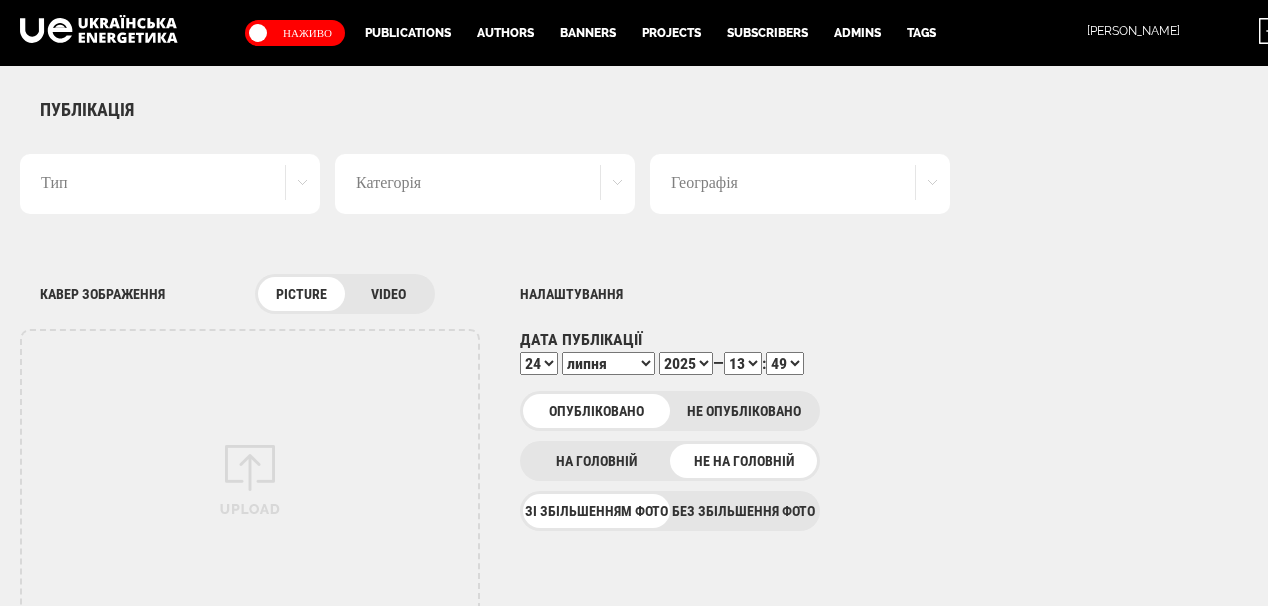 scroll, scrollTop: 0, scrollLeft: 0, axis: both 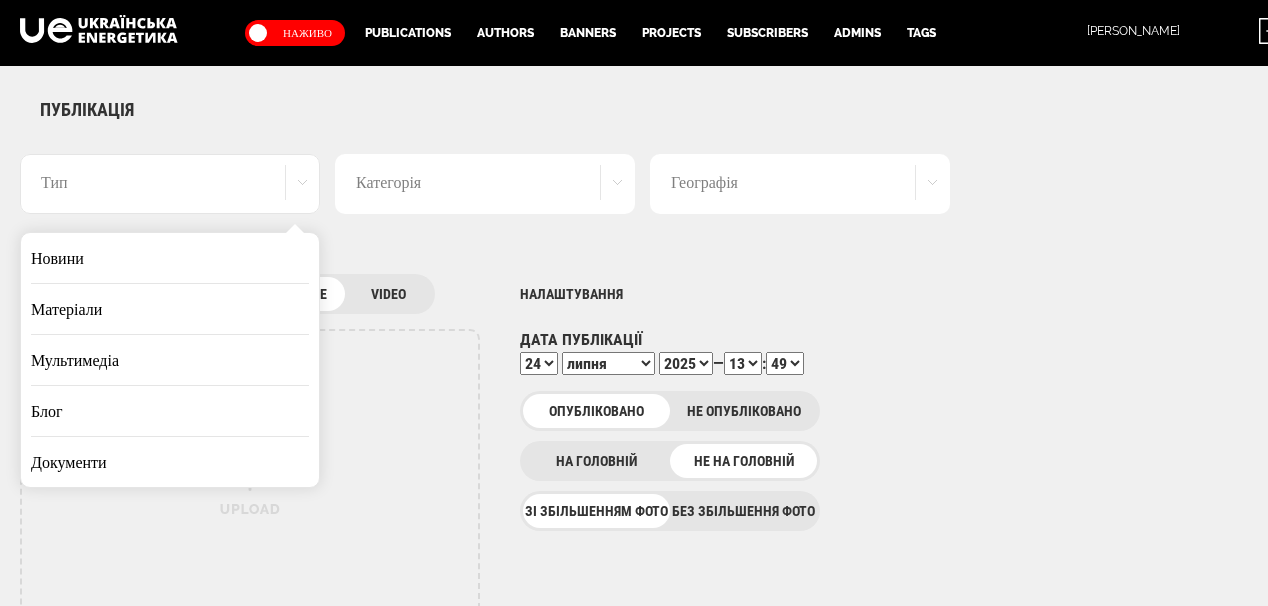 drag, startPoint x: 216, startPoint y: 268, endPoint x: 286, endPoint y: 264, distance: 70.11419 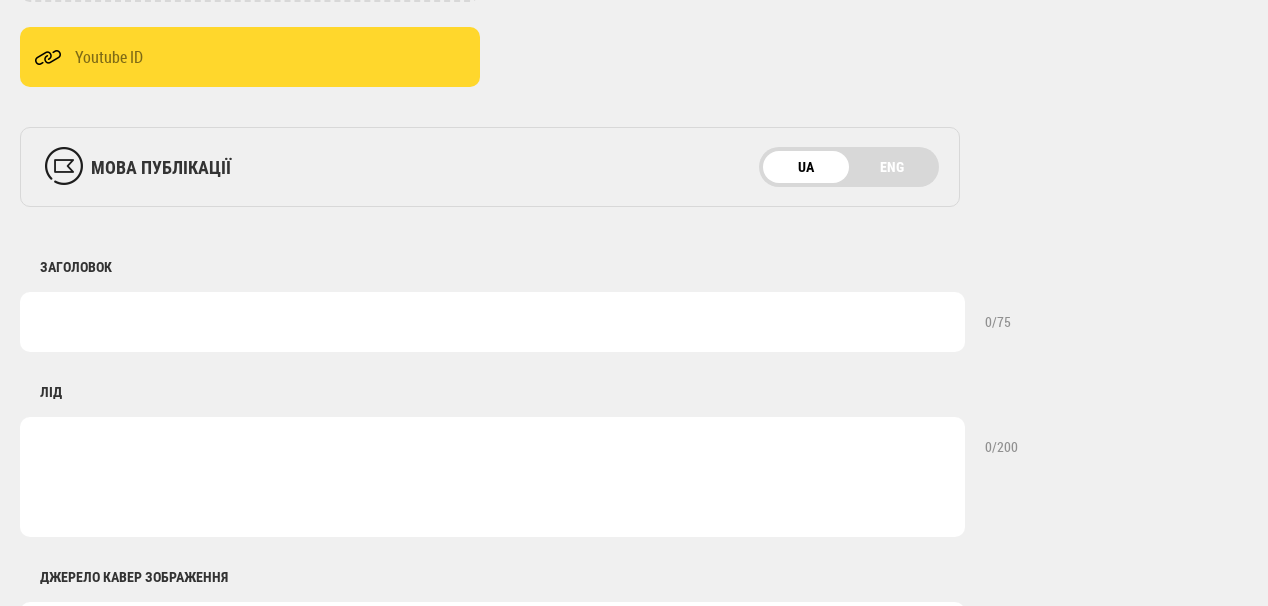 scroll, scrollTop: 640, scrollLeft: 0, axis: vertical 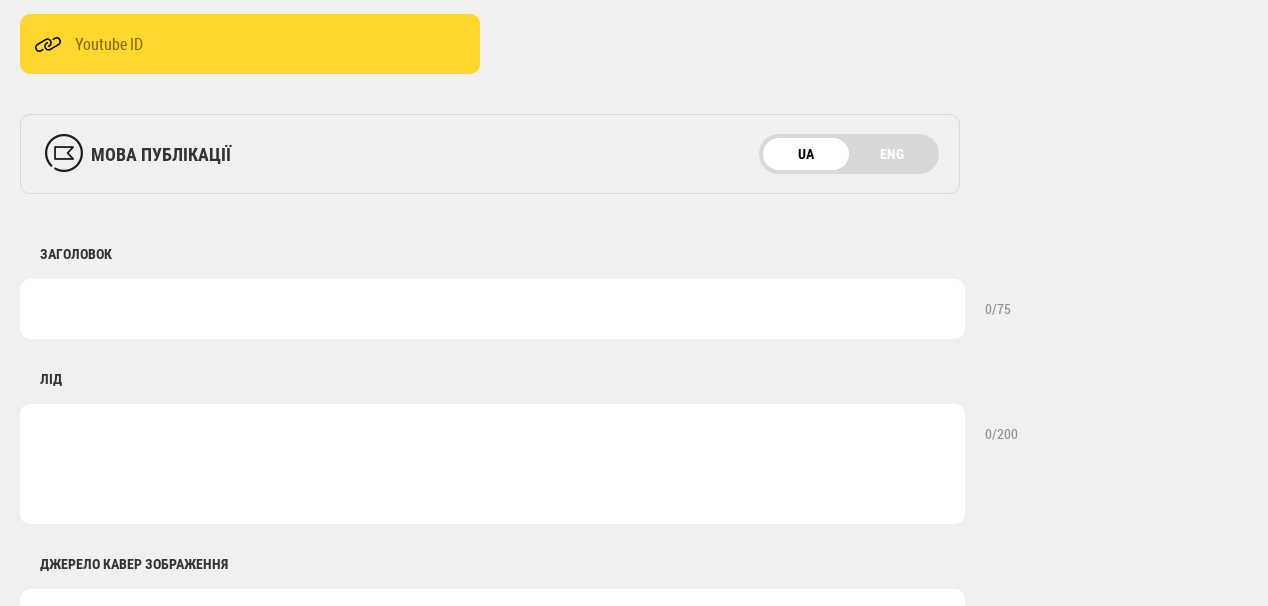 click at bounding box center (492, 309) 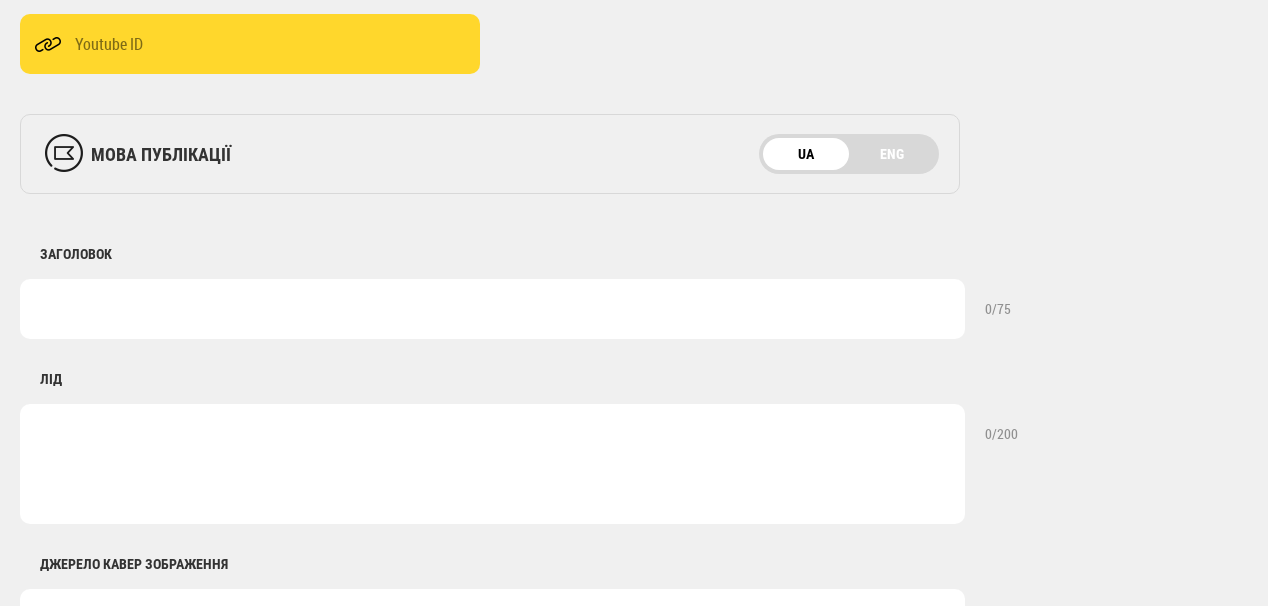 paste on "НАК «Нафтогаз України»" 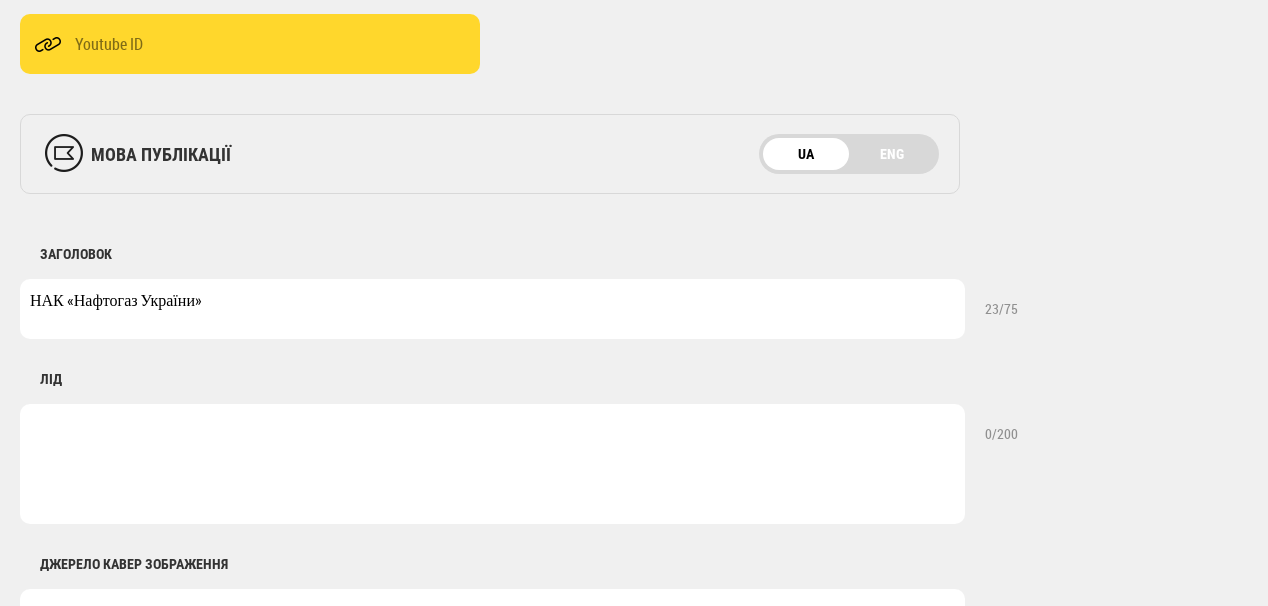 click on "НАК «Нафтогаз України»" at bounding box center [492, 309] 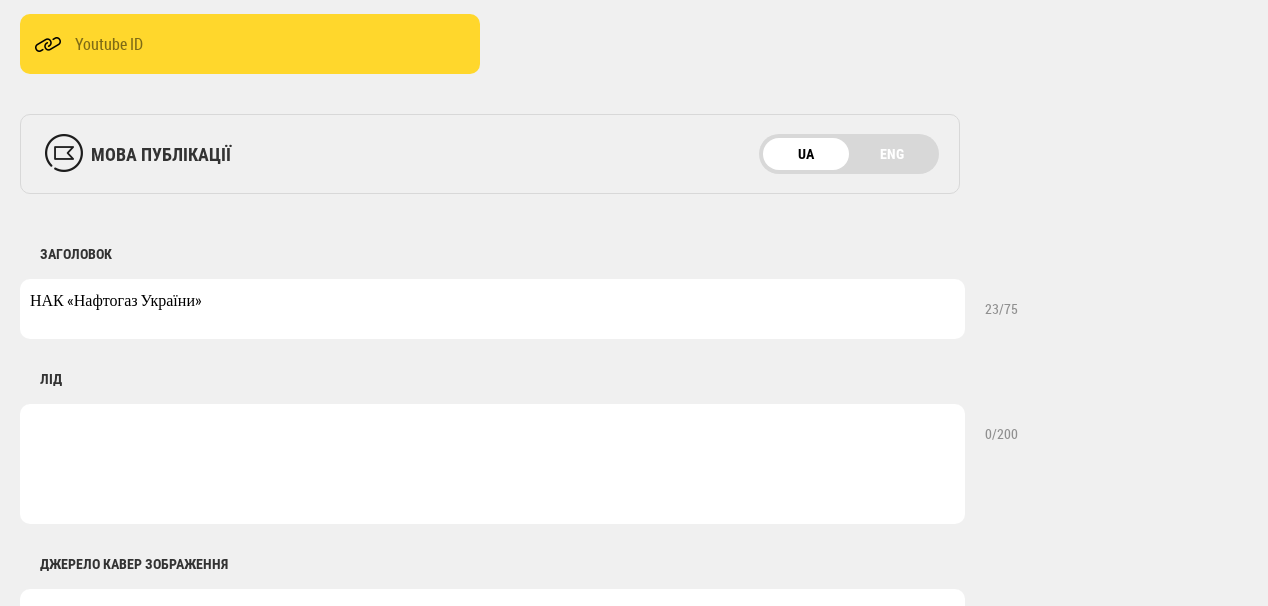 paste on "має додатково знайти щонайменше 1,5-2 млрд дол." 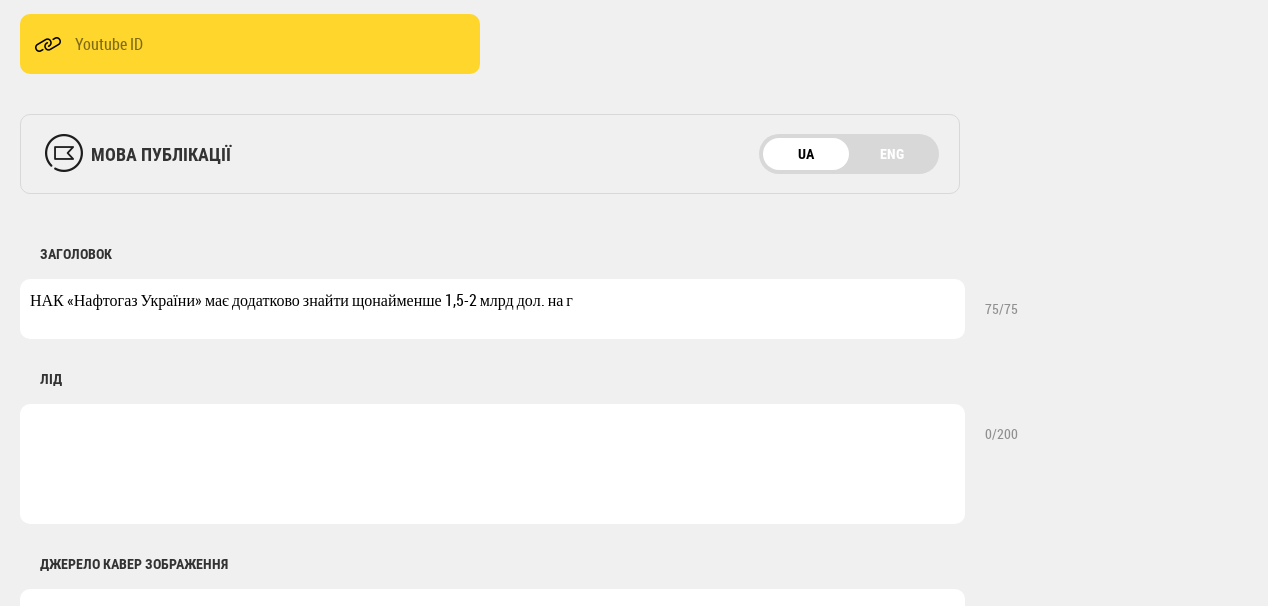 click on "НАК «Нафтогаз України» має додатково знайти щонайменше 1,5-2 млрд дол. на г" at bounding box center (492, 309) 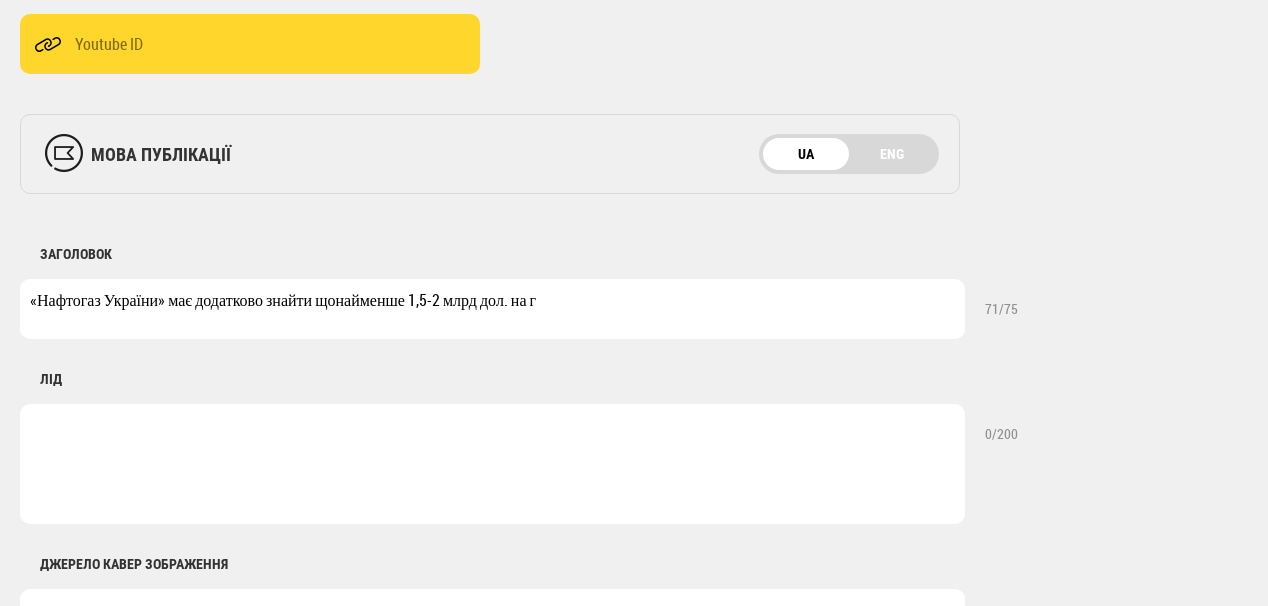click on "«Нафтогаз України» має додатково знайти щонайменше 1,5-2 млрд дол. на г" at bounding box center [492, 309] 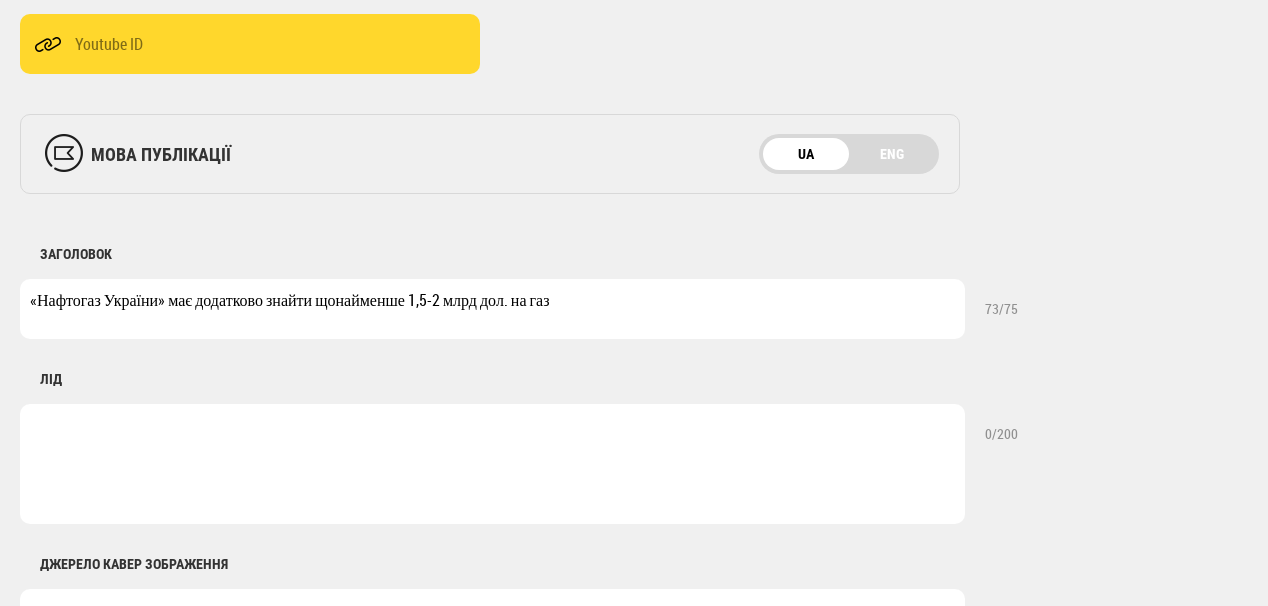 type on "«Нафтогаз України» має додатково знайти щонайменше 1,5-2 млрд дол. на газ" 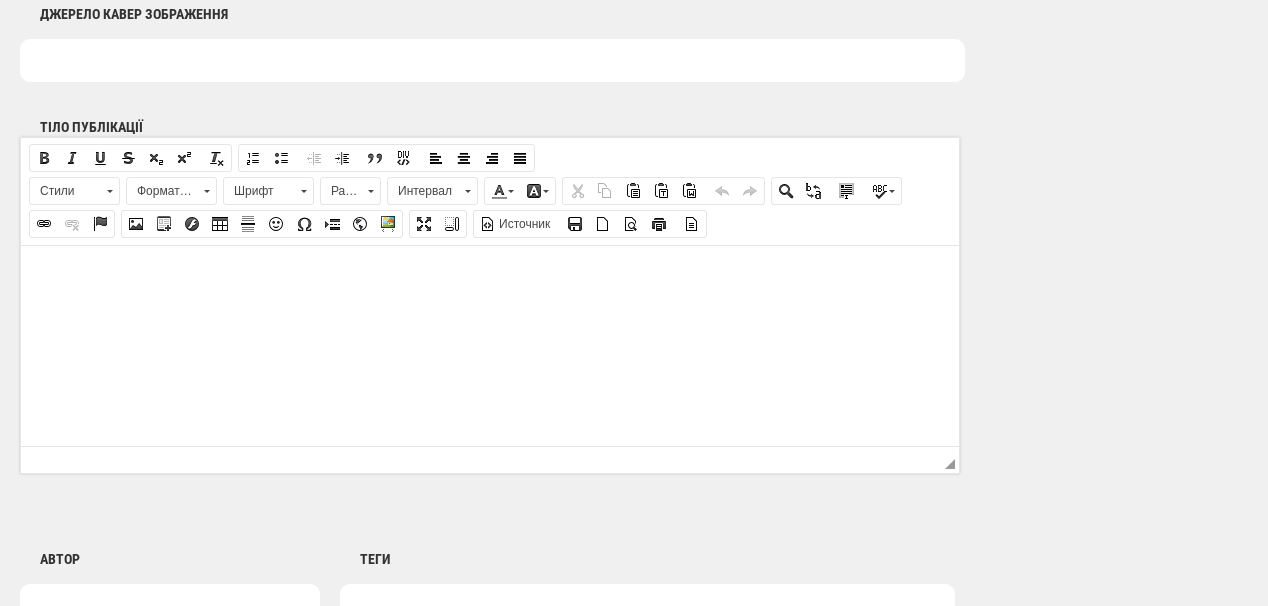 scroll, scrollTop: 1280, scrollLeft: 0, axis: vertical 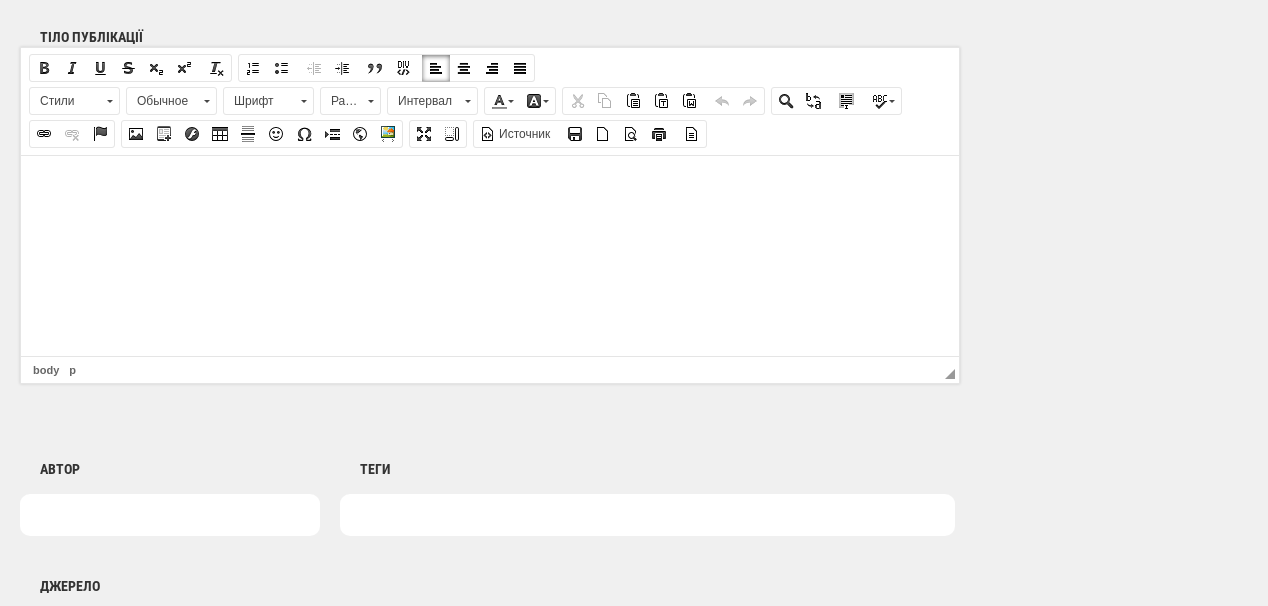 click at bounding box center (490, 185) 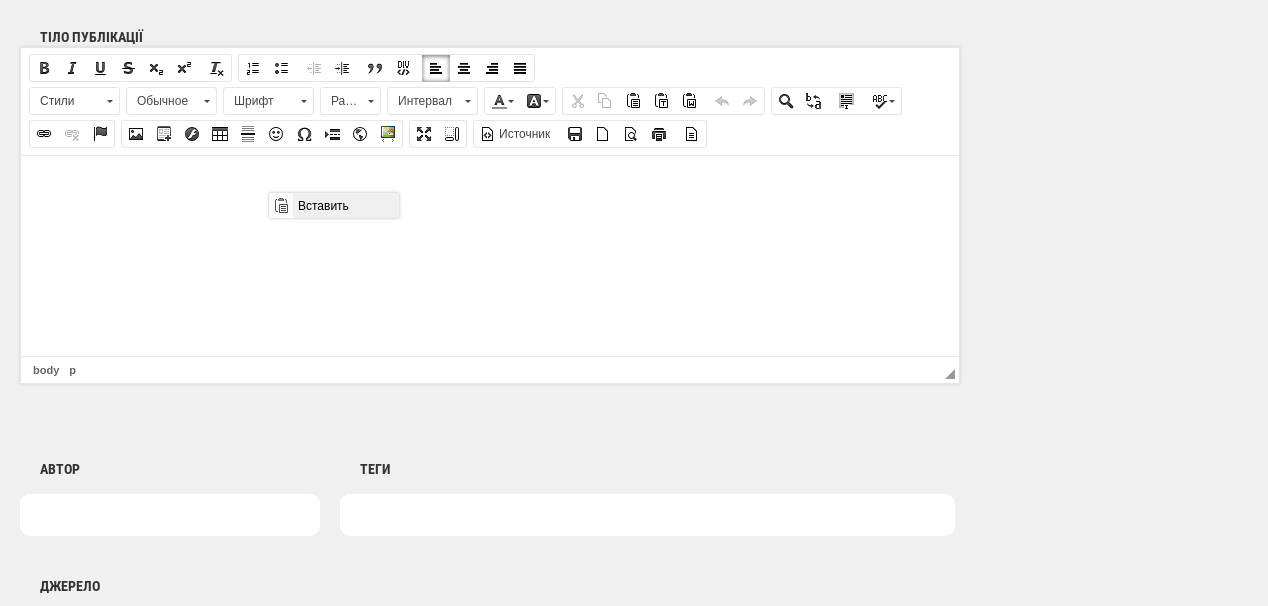 scroll, scrollTop: 0, scrollLeft: 0, axis: both 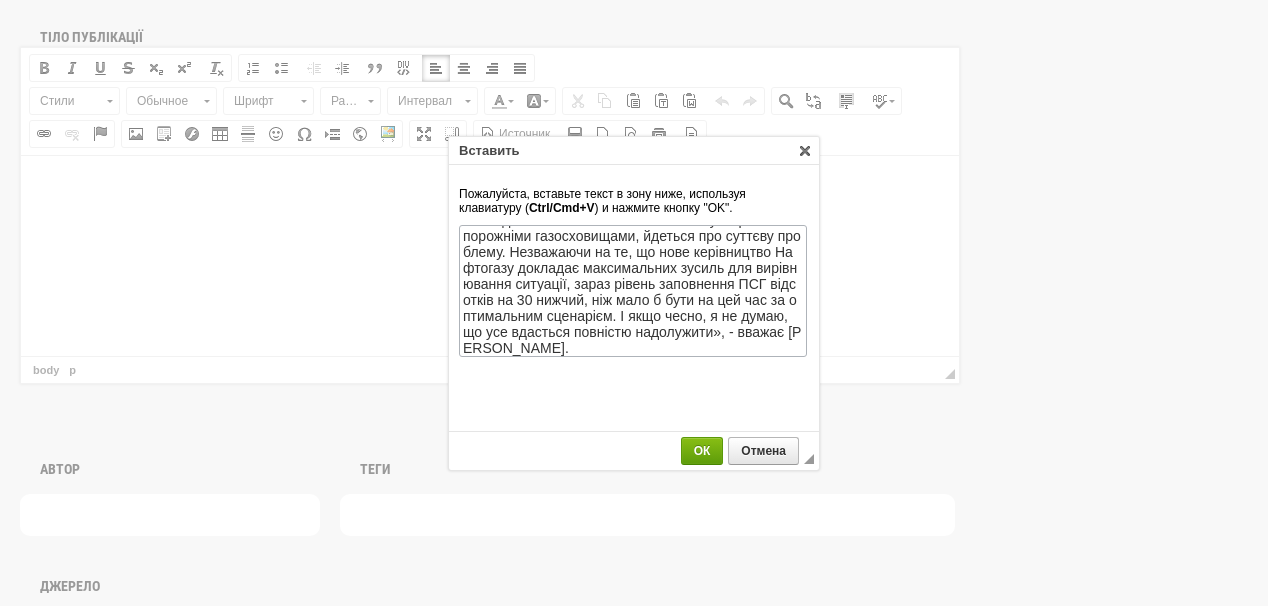 drag, startPoint x: 694, startPoint y: 448, endPoint x: 580, endPoint y: 381, distance: 132.23087 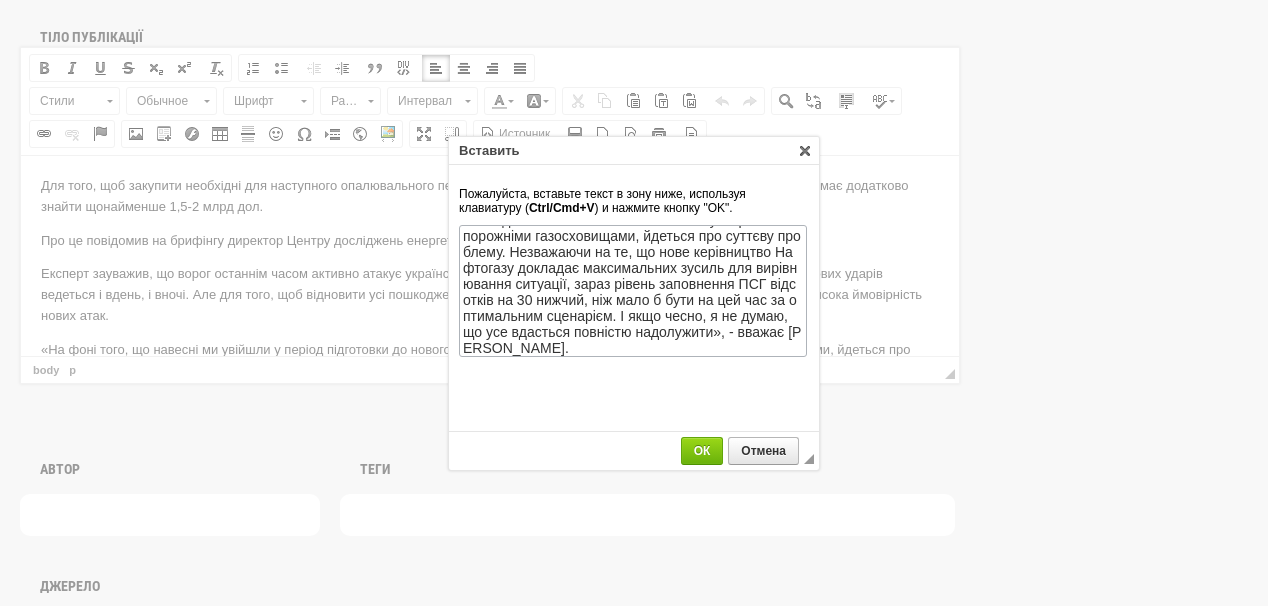 scroll, scrollTop: 63, scrollLeft: 0, axis: vertical 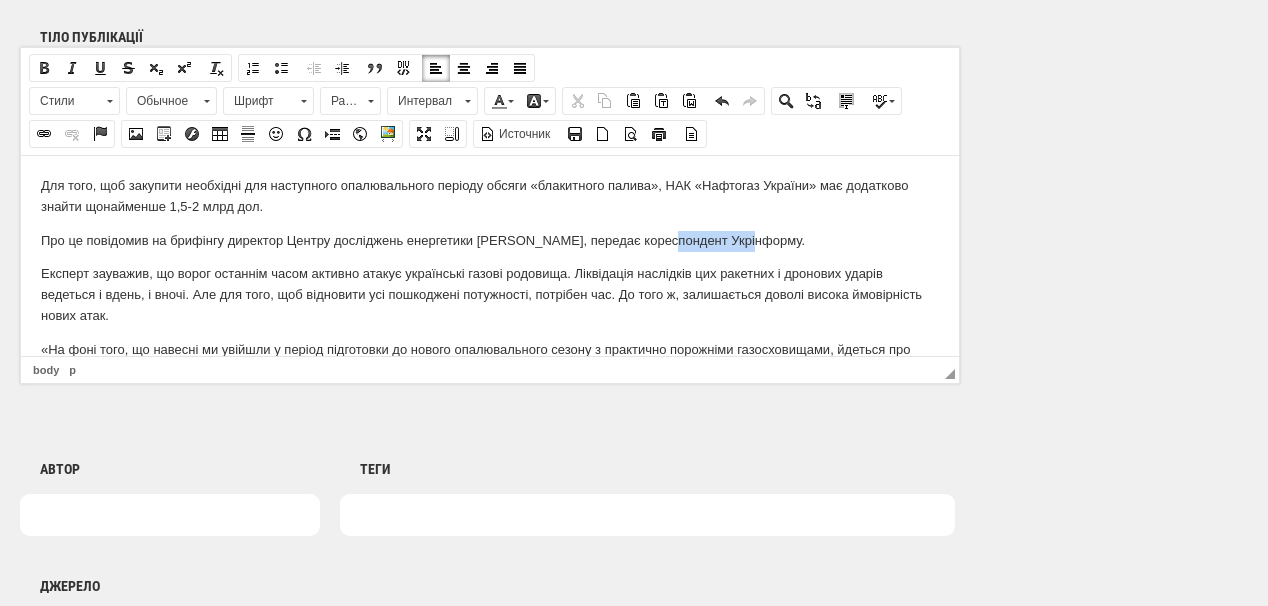drag, startPoint x: 665, startPoint y: 239, endPoint x: 747, endPoint y: 240, distance: 82.006096 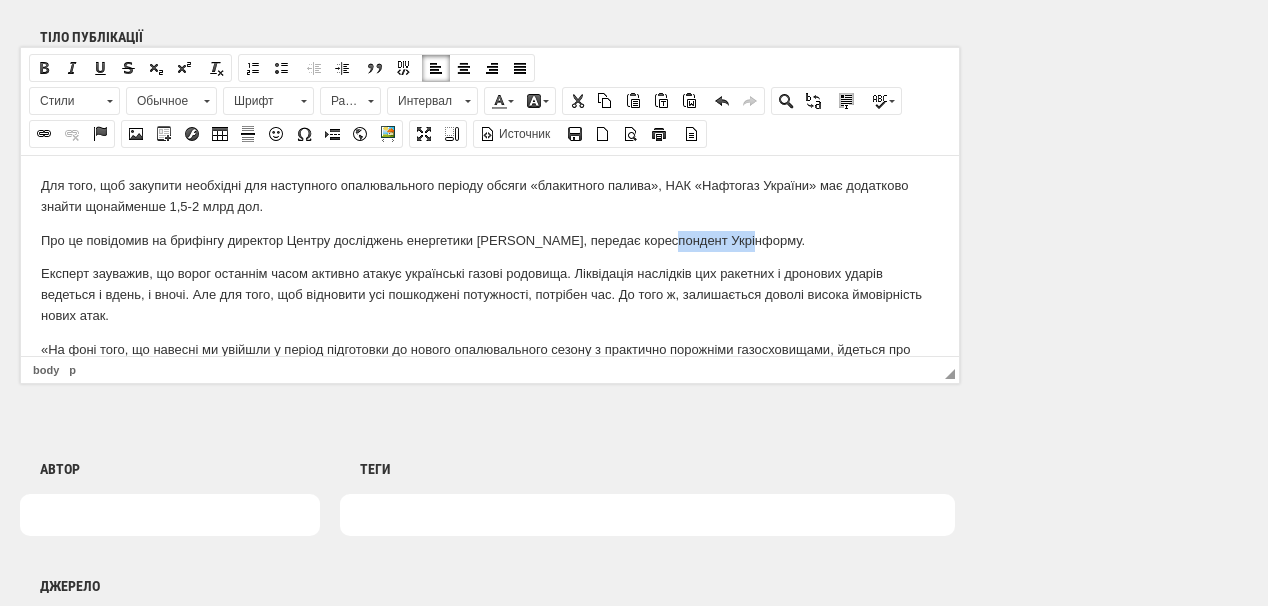 type 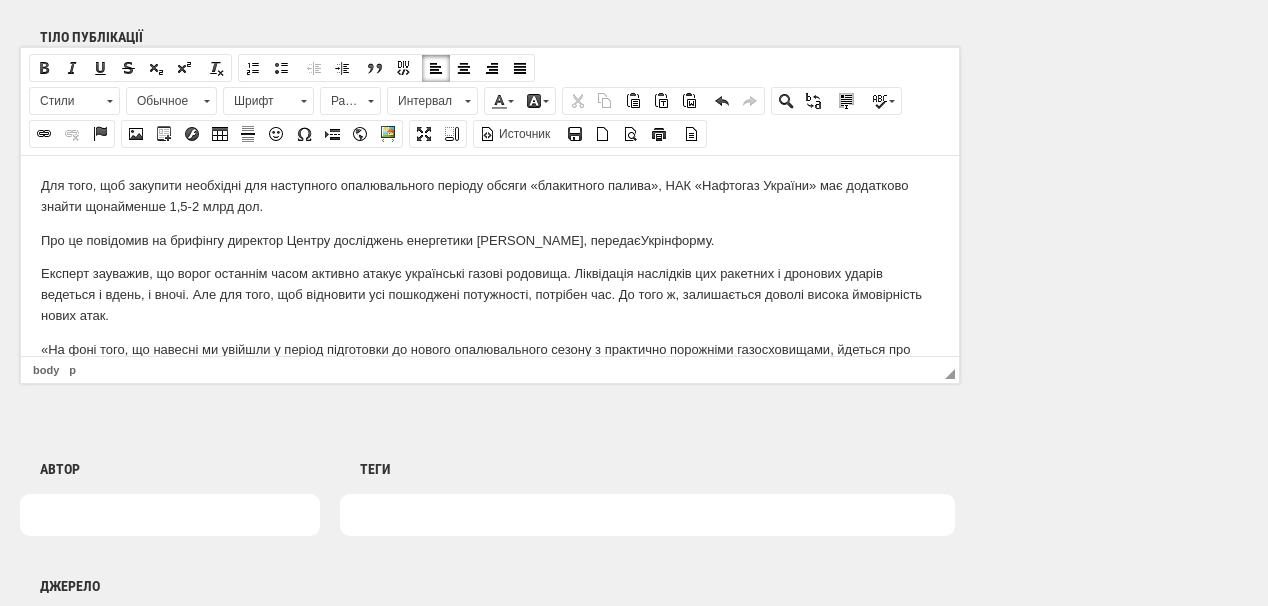 click on "Про це повідомив на брифінгу директор Центру досліджень енергетики [PERSON_NAME], передає  Укрінформу." at bounding box center [490, 240] 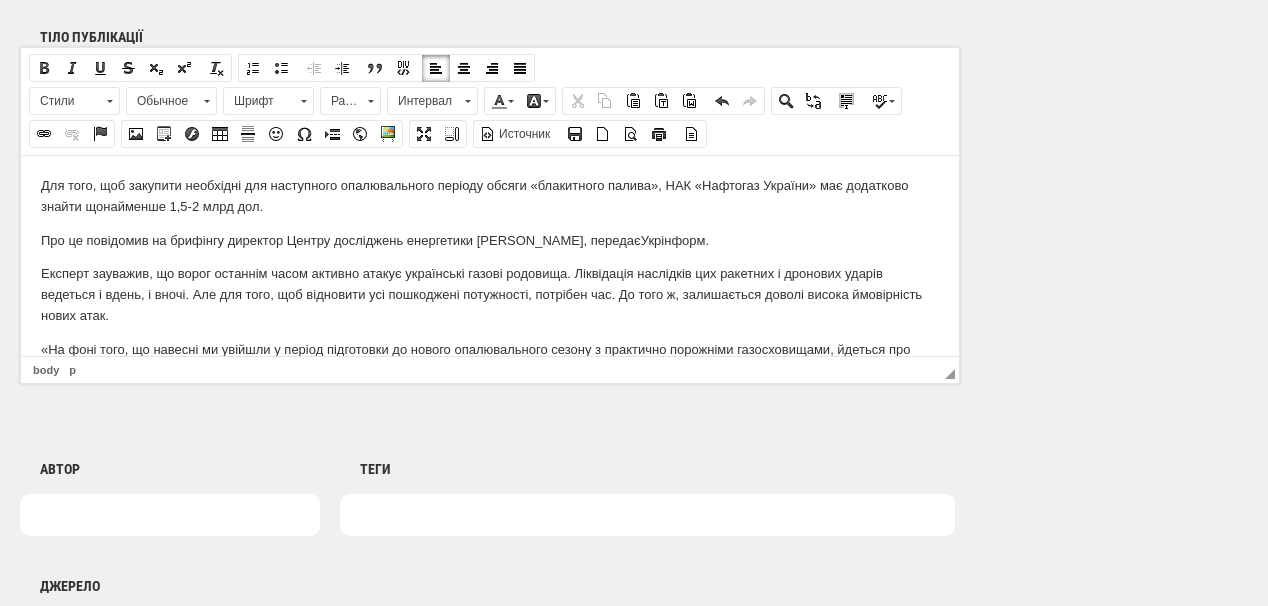 drag, startPoint x: 609, startPoint y: 243, endPoint x: 660, endPoint y: 234, distance: 51.78803 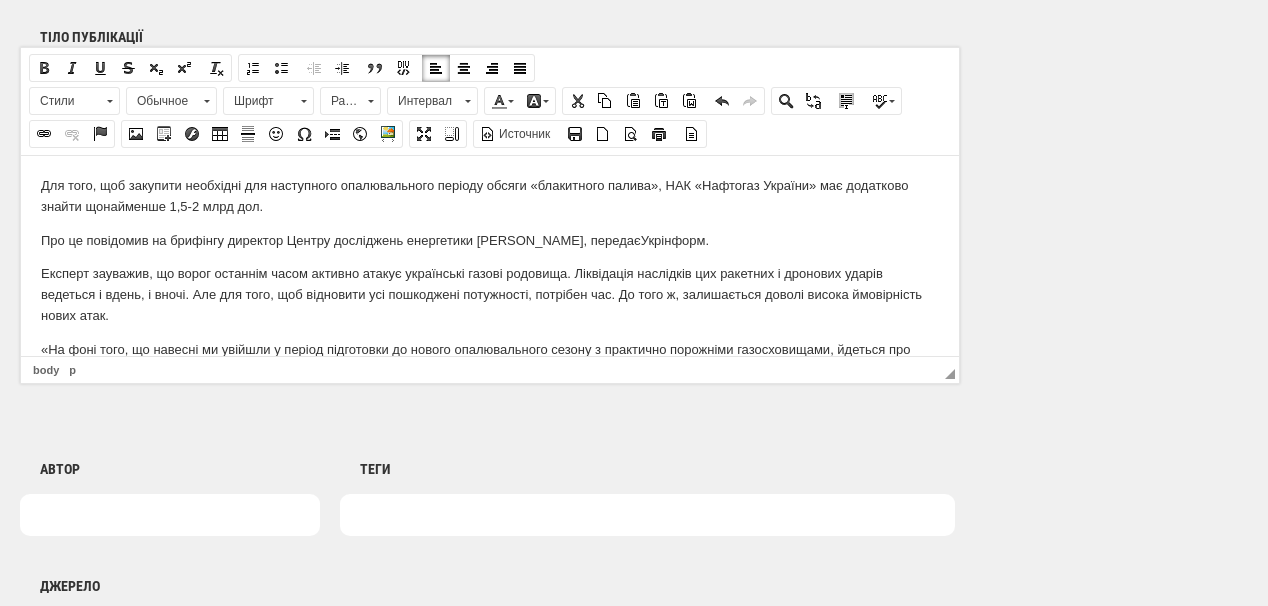 drag, startPoint x: 42, startPoint y: 128, endPoint x: 251, endPoint y: 54, distance: 221.71378 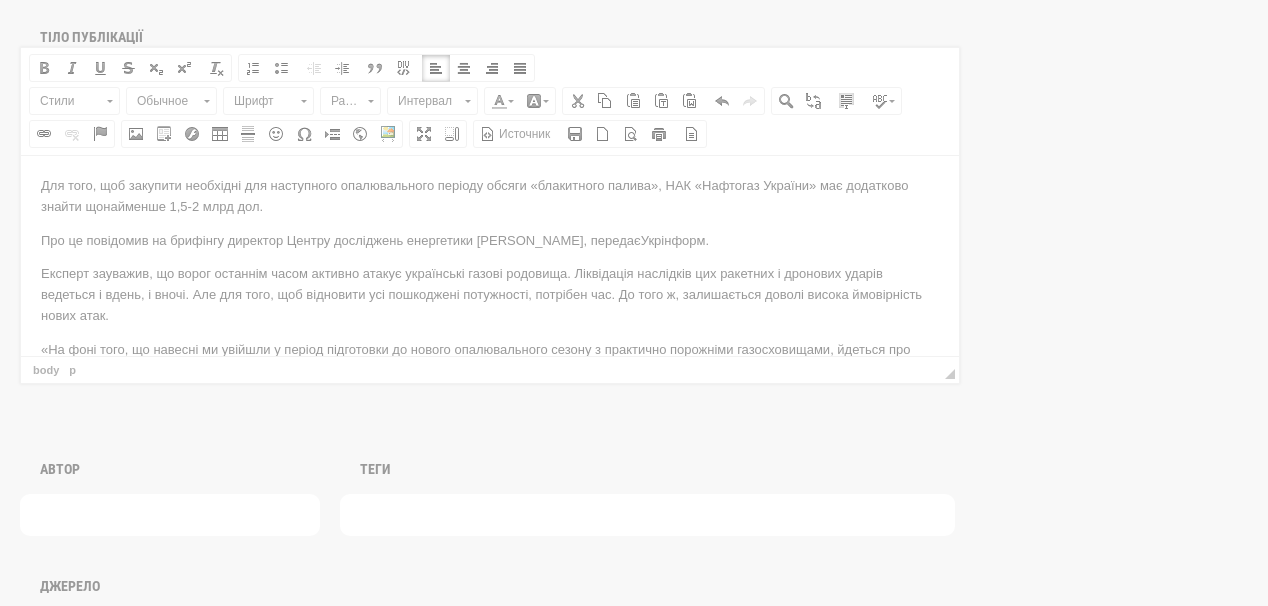 scroll, scrollTop: 0, scrollLeft: 0, axis: both 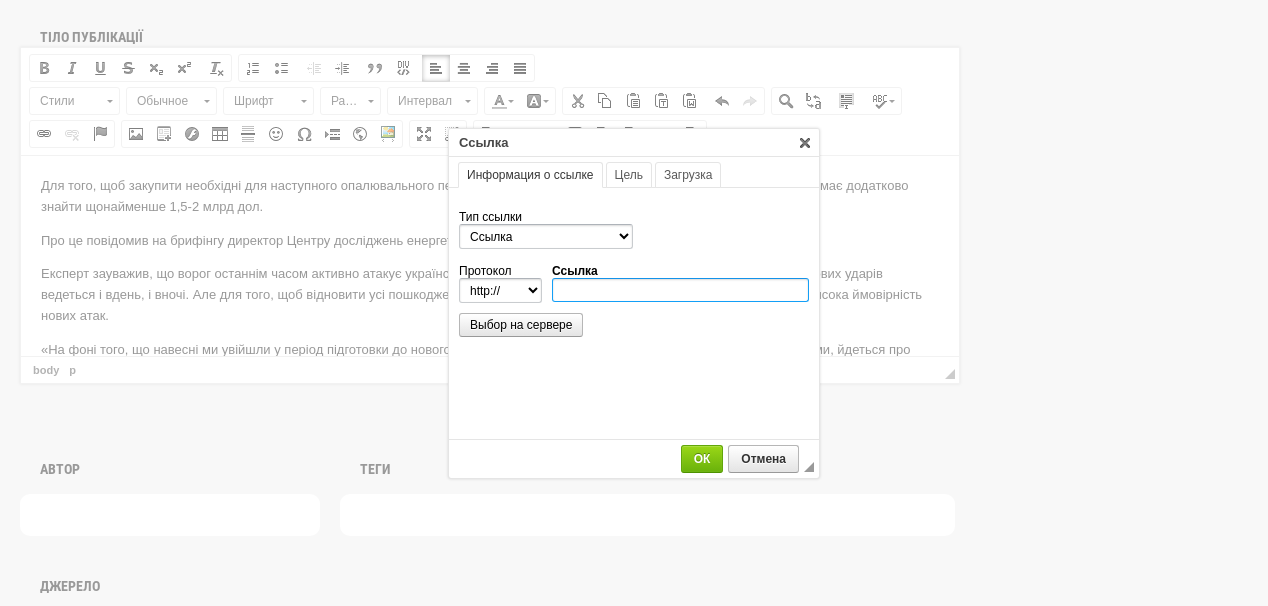 click on "Ссылка" at bounding box center (680, 290) 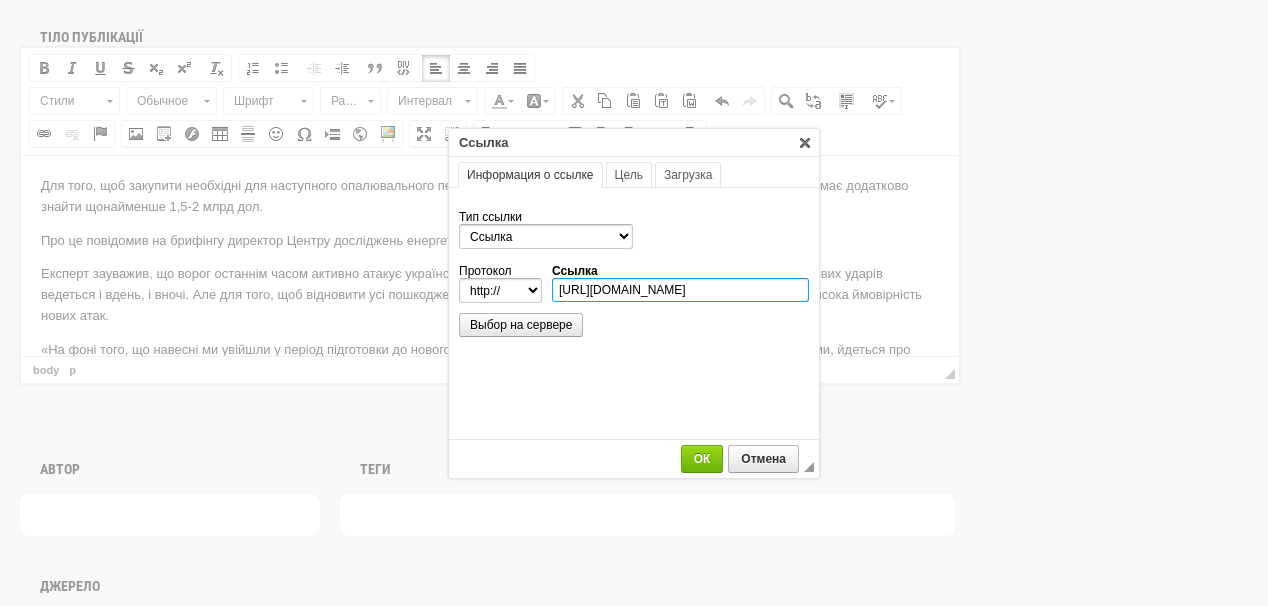 scroll, scrollTop: 0, scrollLeft: 363, axis: horizontal 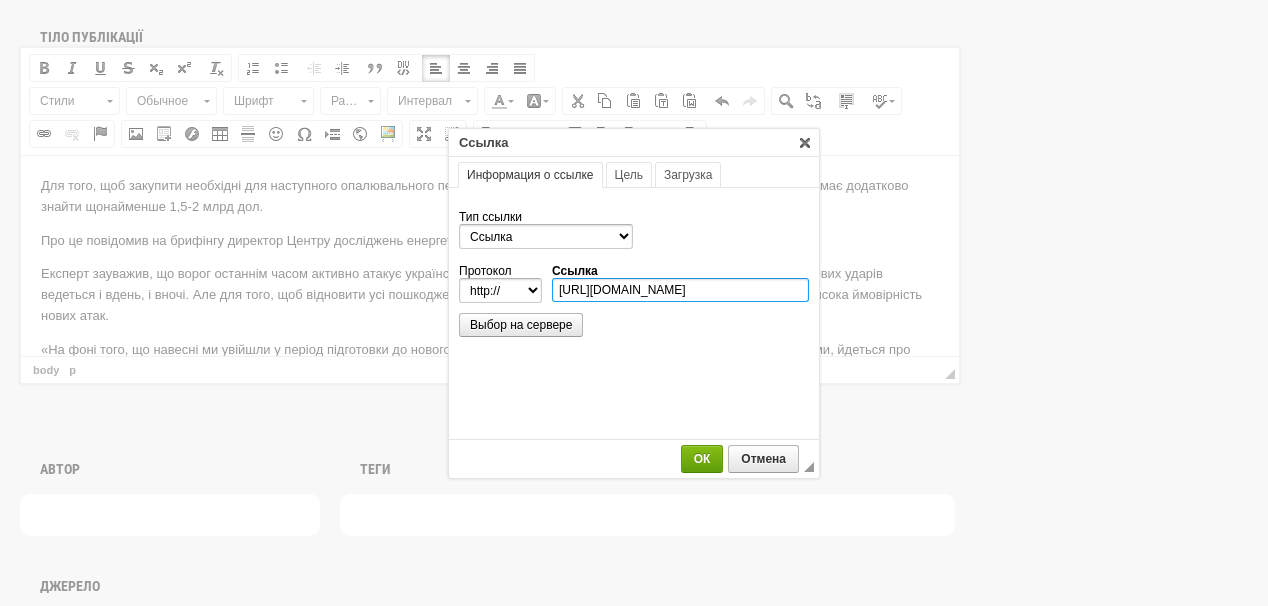 type on "[URL][DOMAIN_NAME]" 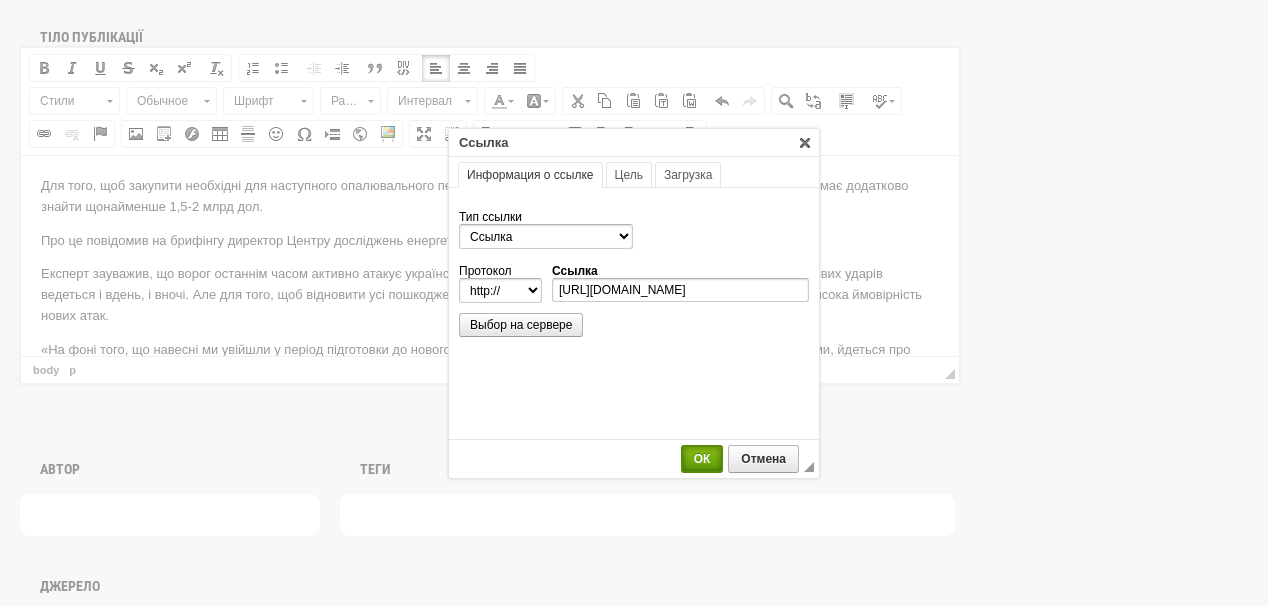 select on "https://" 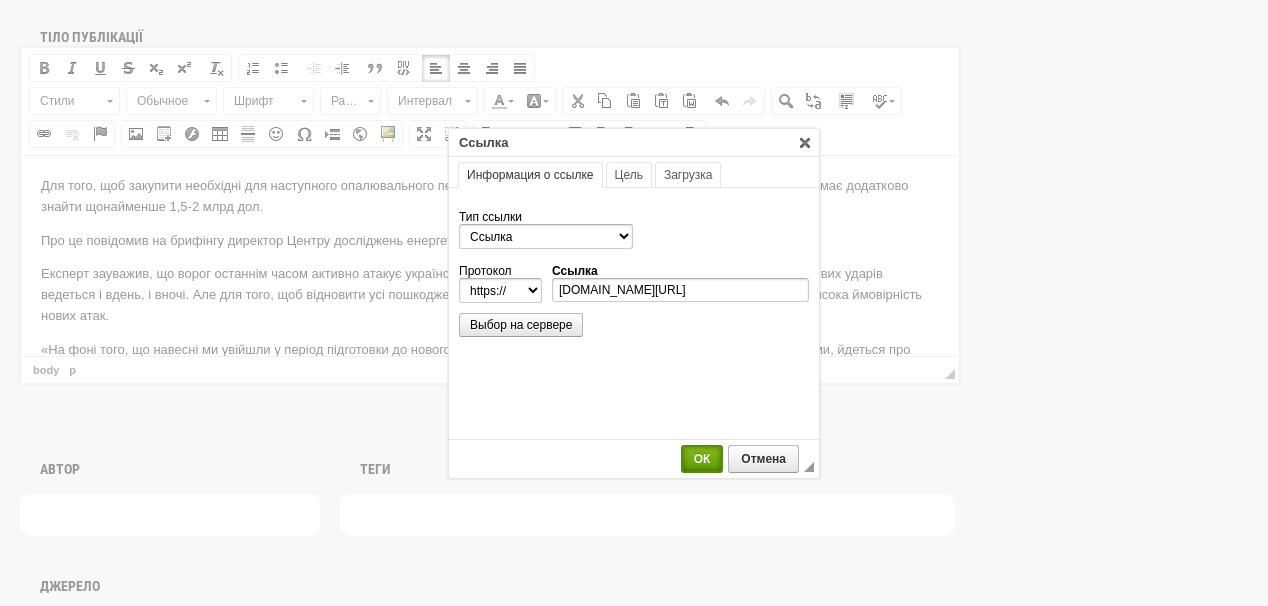 click on "ОК" at bounding box center [702, 459] 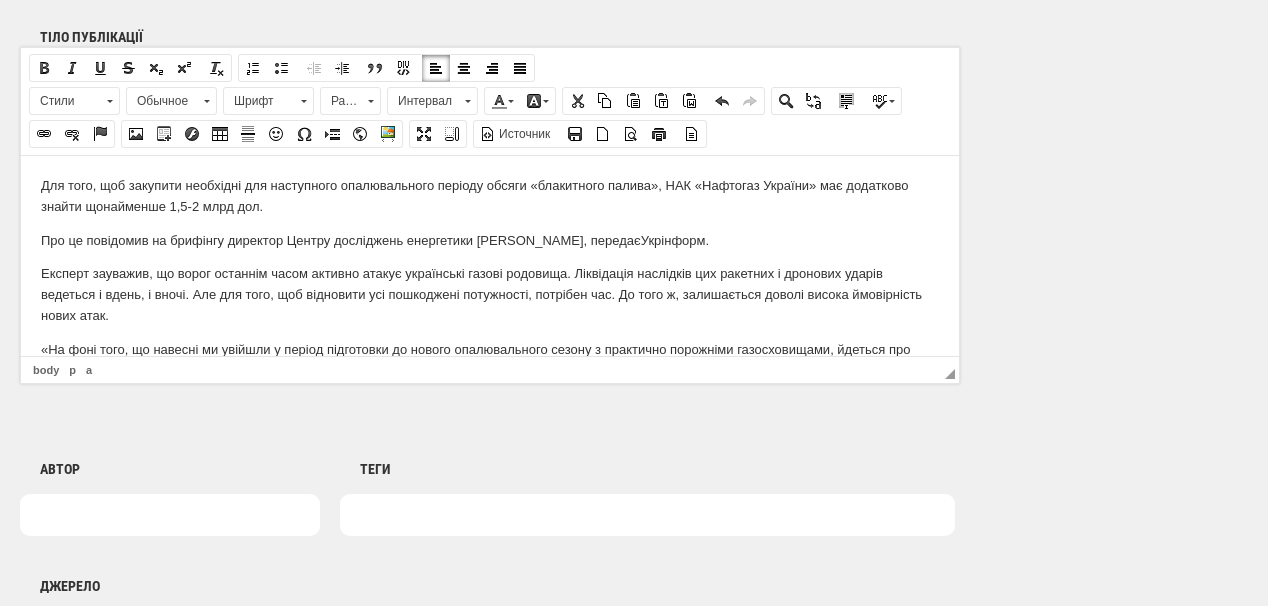 scroll, scrollTop: 0, scrollLeft: 0, axis: both 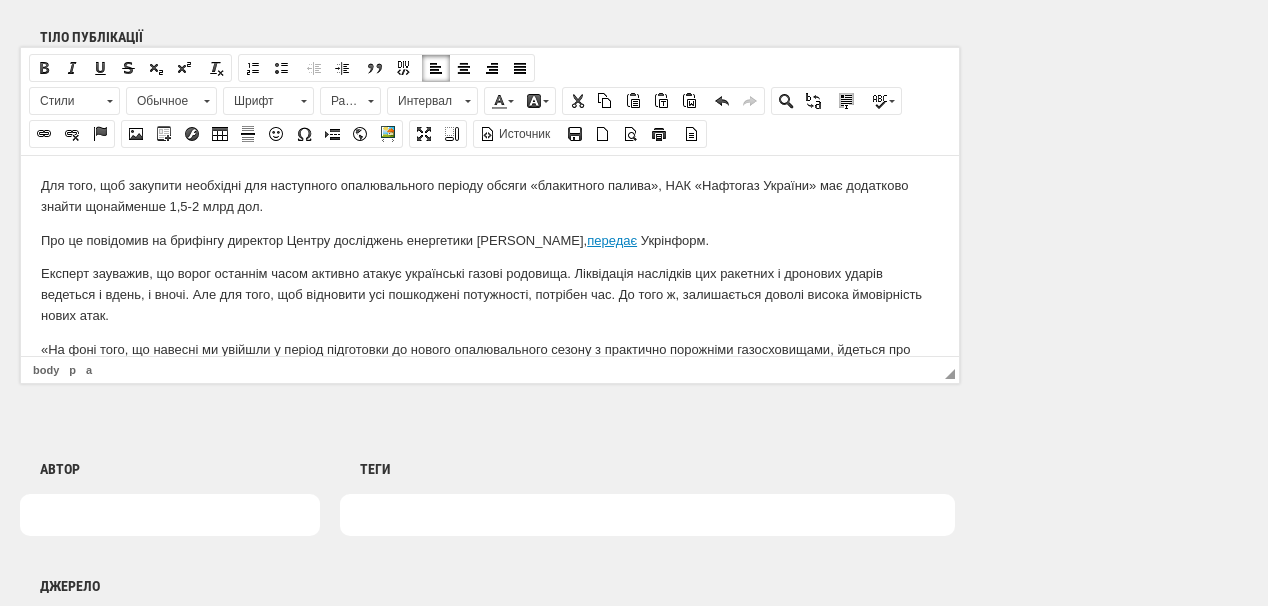 click on "Публікація Новини Новини Матеріали Мультимедіа Блог Документи [PERSON_NAME] Фото Аналітика Розслідування Репортаж [PERSON_NAME] Інфографіка Аналітика Green Deal Географія Зняти вибране Головне Важливе Кавер зображення picture video UPLOAD DELETE Налаштування Дата публікації
1
2
3
4
5
6
7
8
9
10
11
12
13
14
15
16
17
18
19
20
21
22
23
24
25
26
27
28
29
30
[DATE]
лютого
березня
квітня
травня
червня
липня
серпня
вересня
жовтня
листопада
[DATE]
2021
2022
2023
2024
2025
2026
2027
2028
2029
2030
—
00
01
02
03
04
05
06
07
08
09
10
11
12
13
14
15
16
17" at bounding box center [650, -205] 